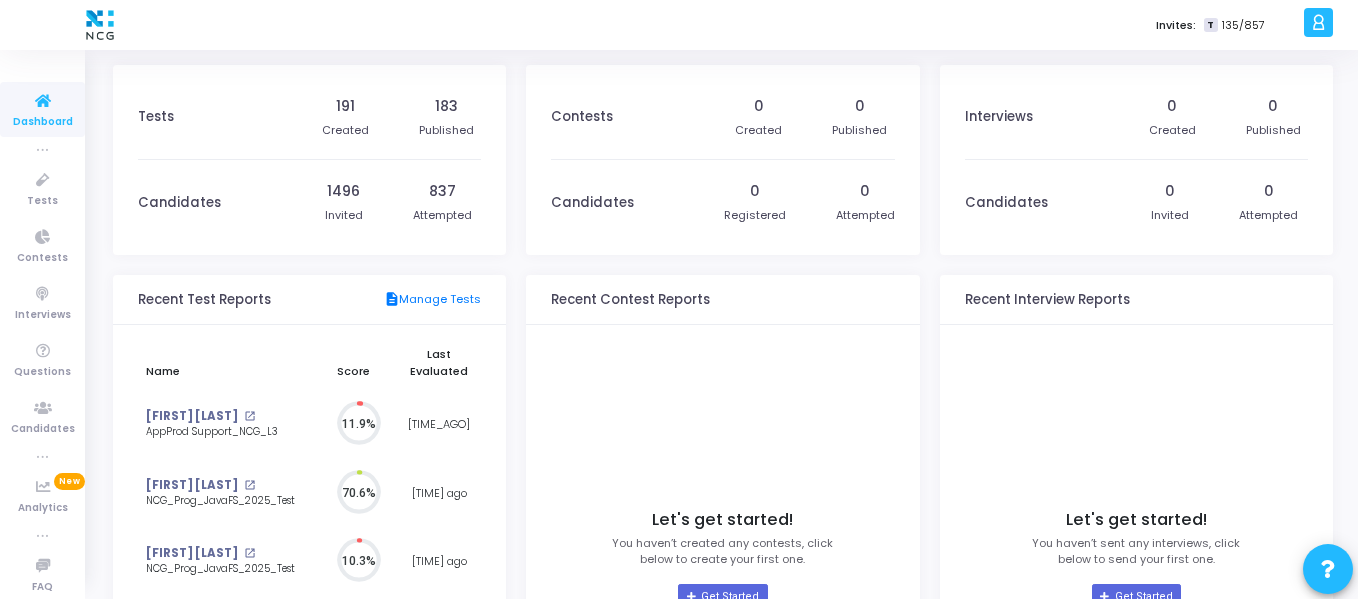 scroll, scrollTop: 0, scrollLeft: 0, axis: both 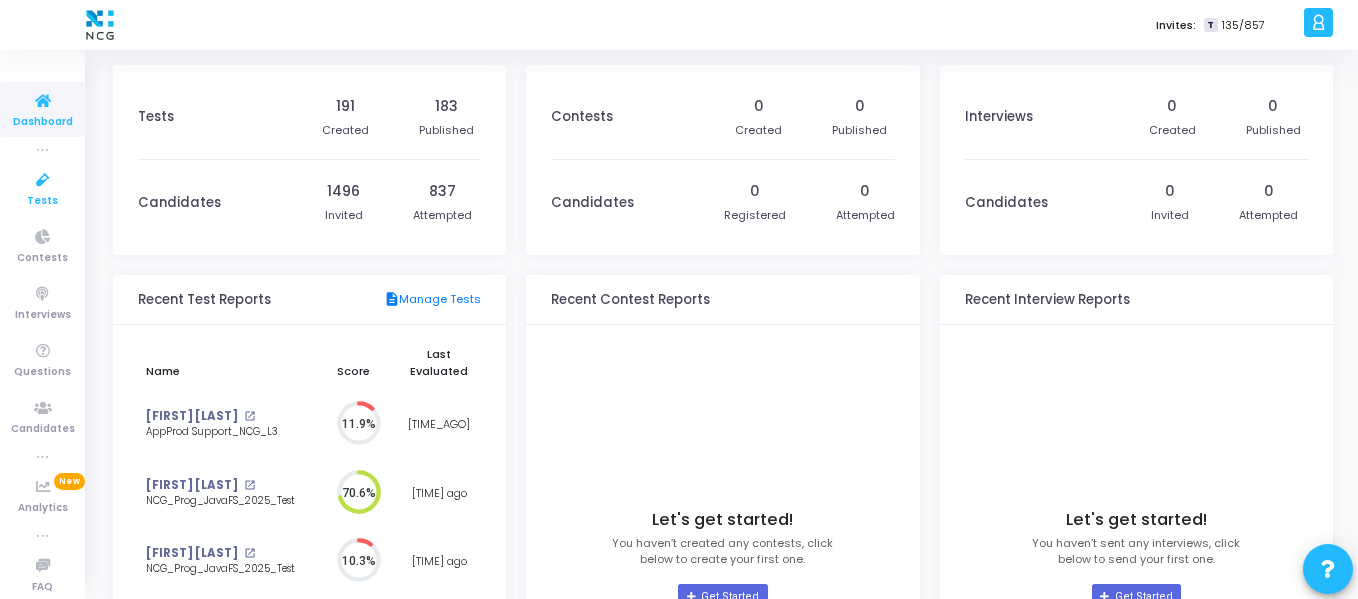 click at bounding box center (43, 180) 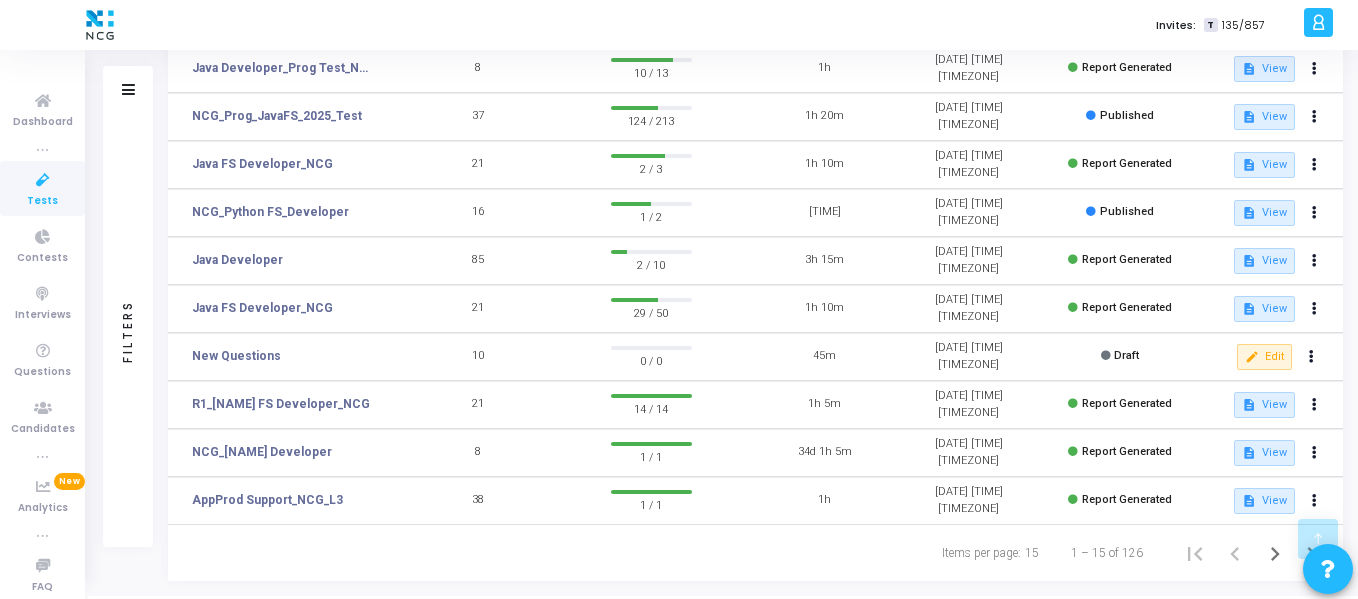 scroll, scrollTop: 465, scrollLeft: 0, axis: vertical 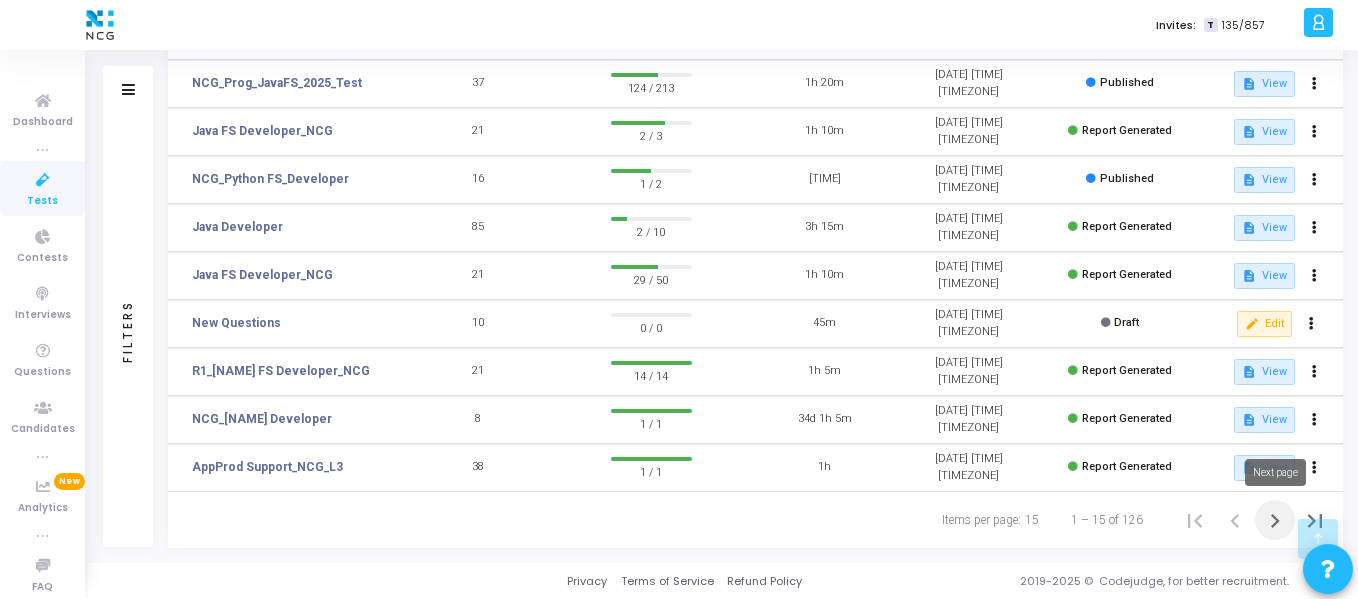 click 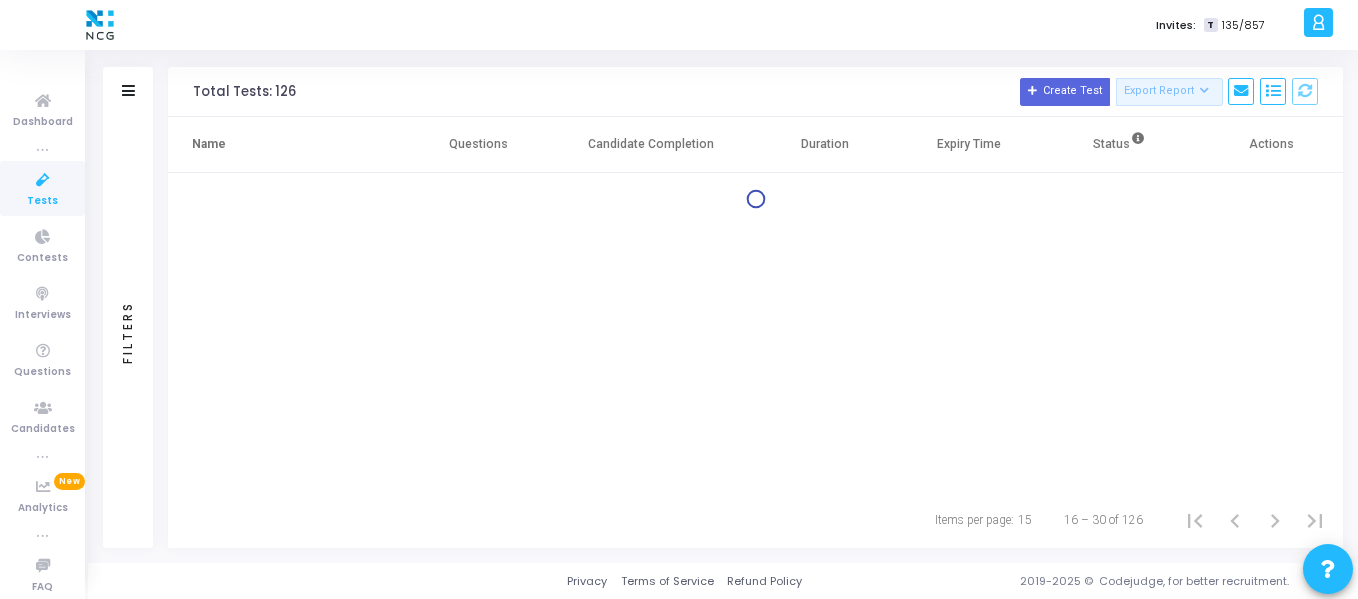 scroll, scrollTop: 0, scrollLeft: 0, axis: both 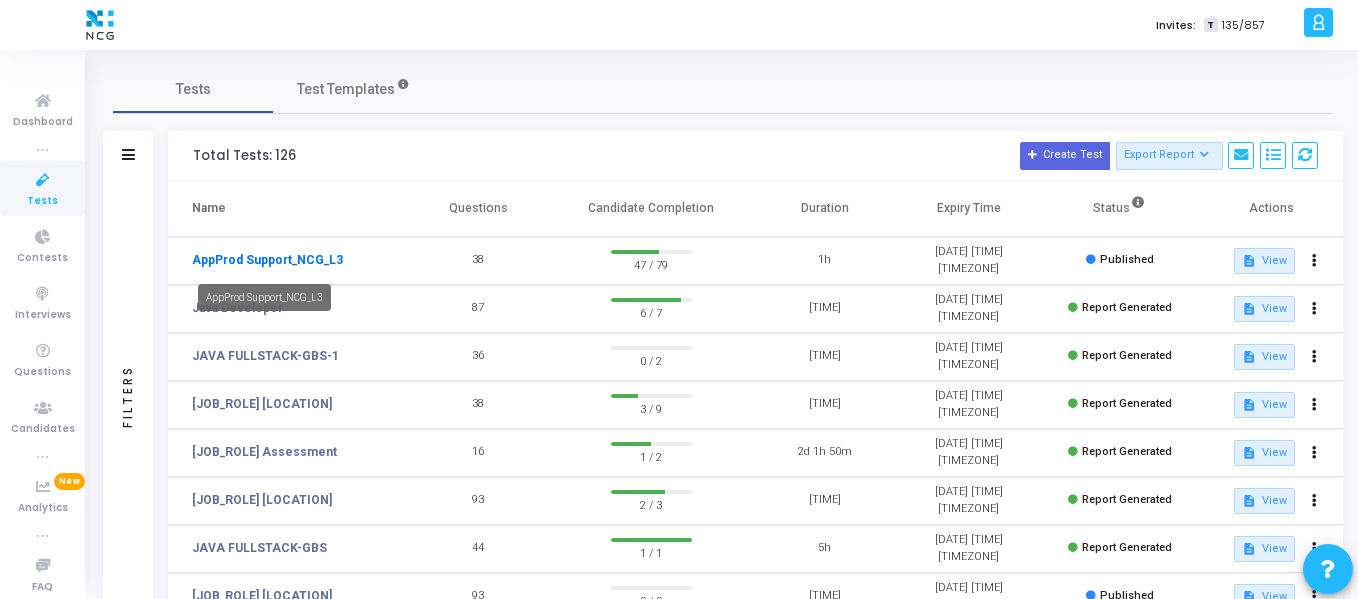 click on "AppProd Support_NCG_L3" at bounding box center [267, 260] 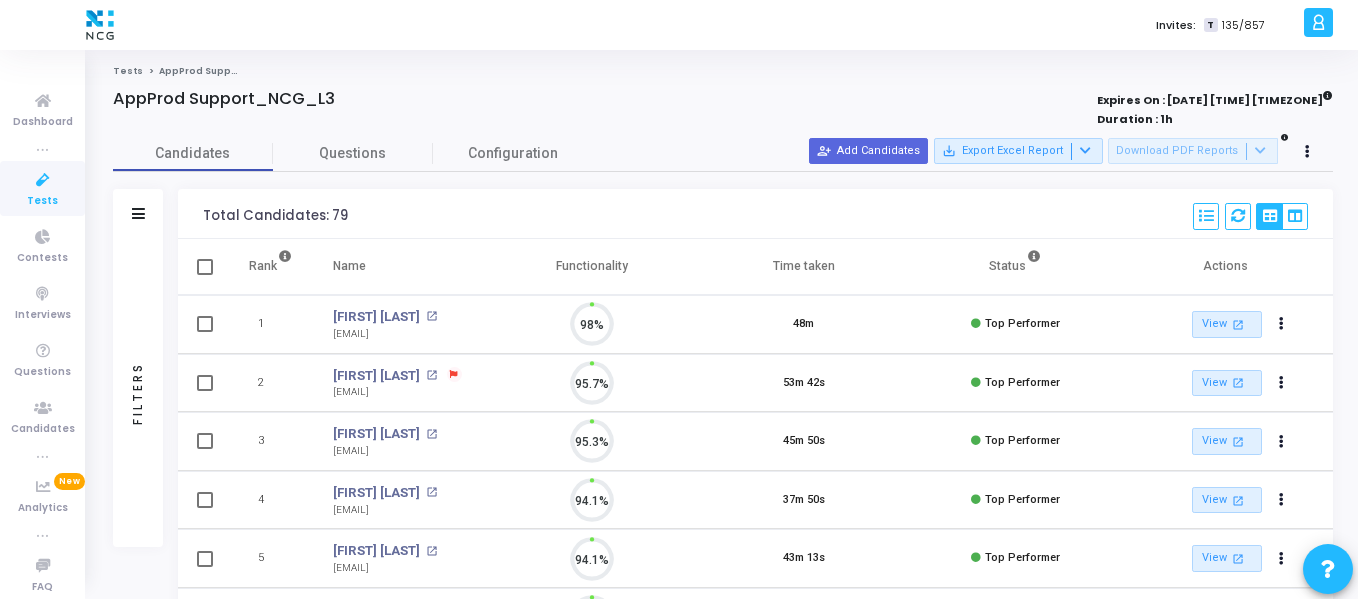 scroll, scrollTop: 9, scrollLeft: 9, axis: both 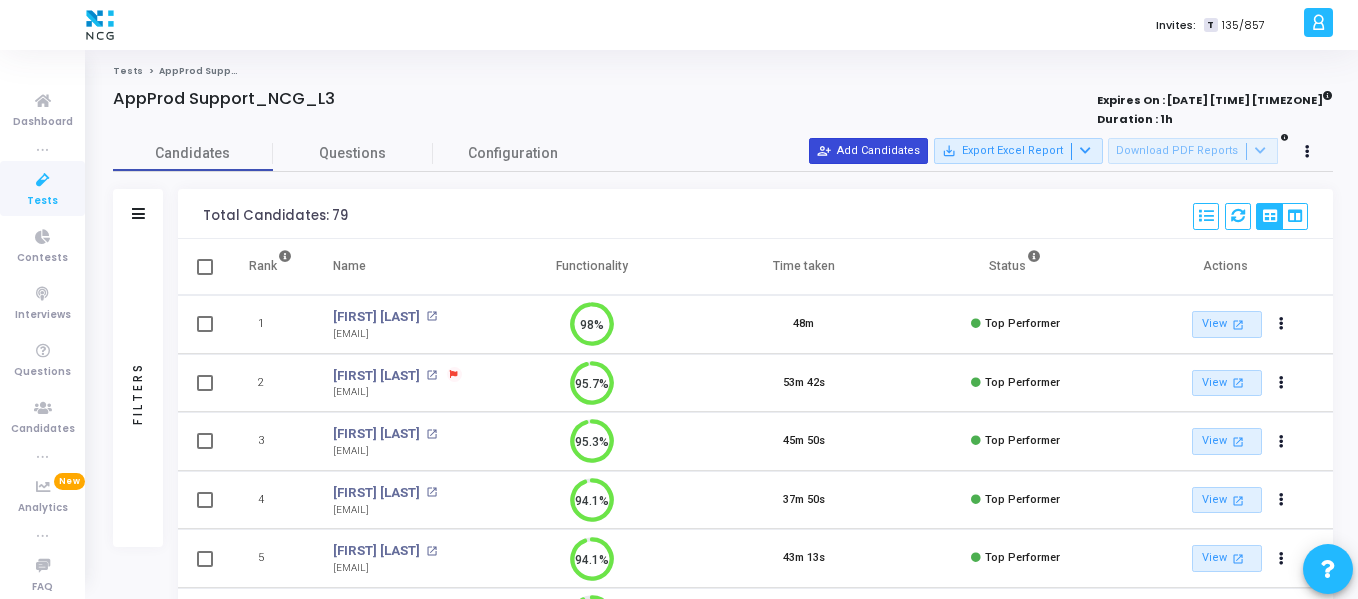 click on "person_add_alt  Add Candidates" at bounding box center (868, 151) 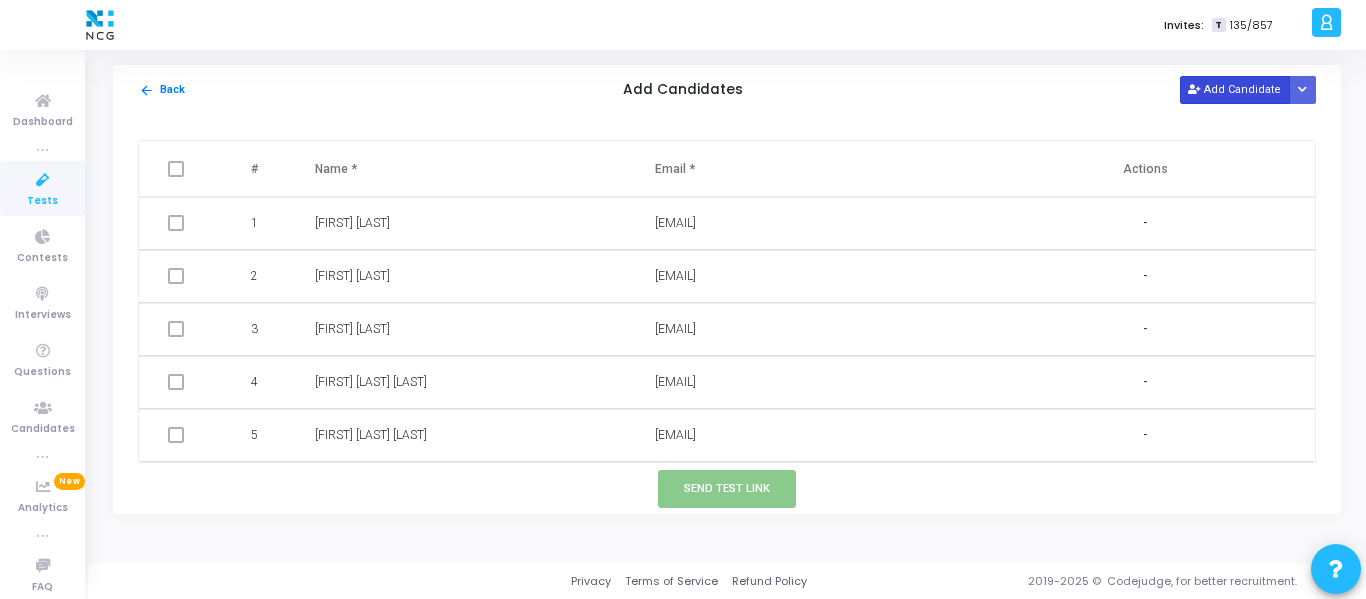 click on "Add Candidate" at bounding box center (1235, 89) 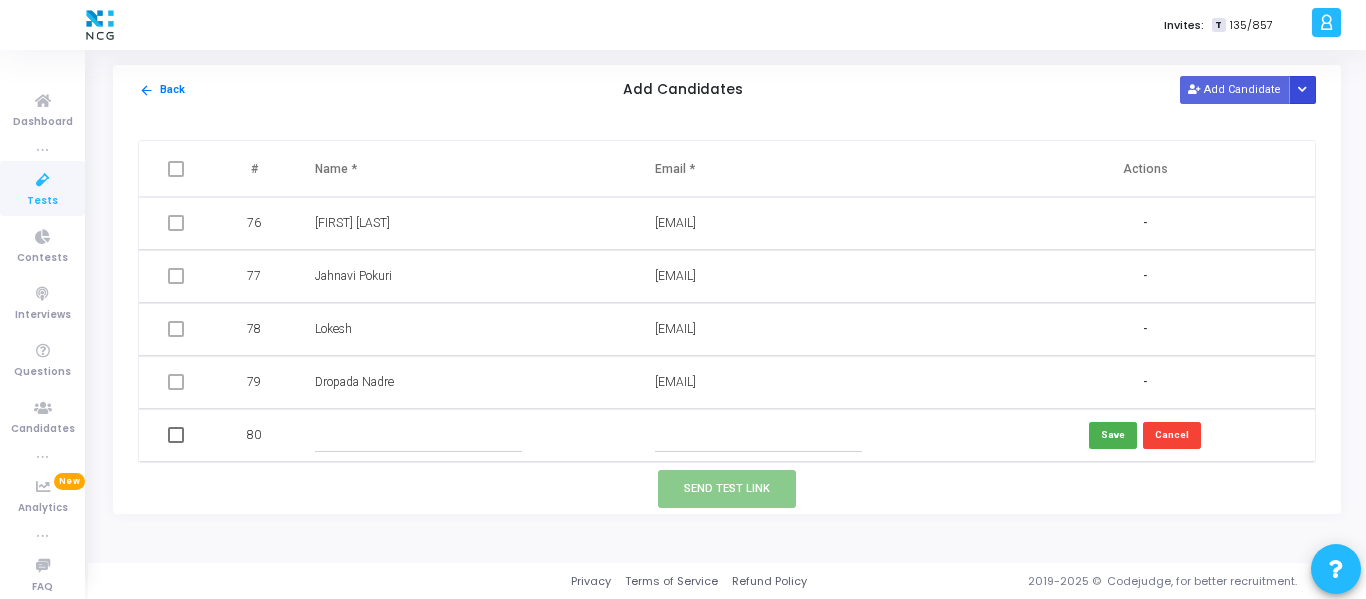 type 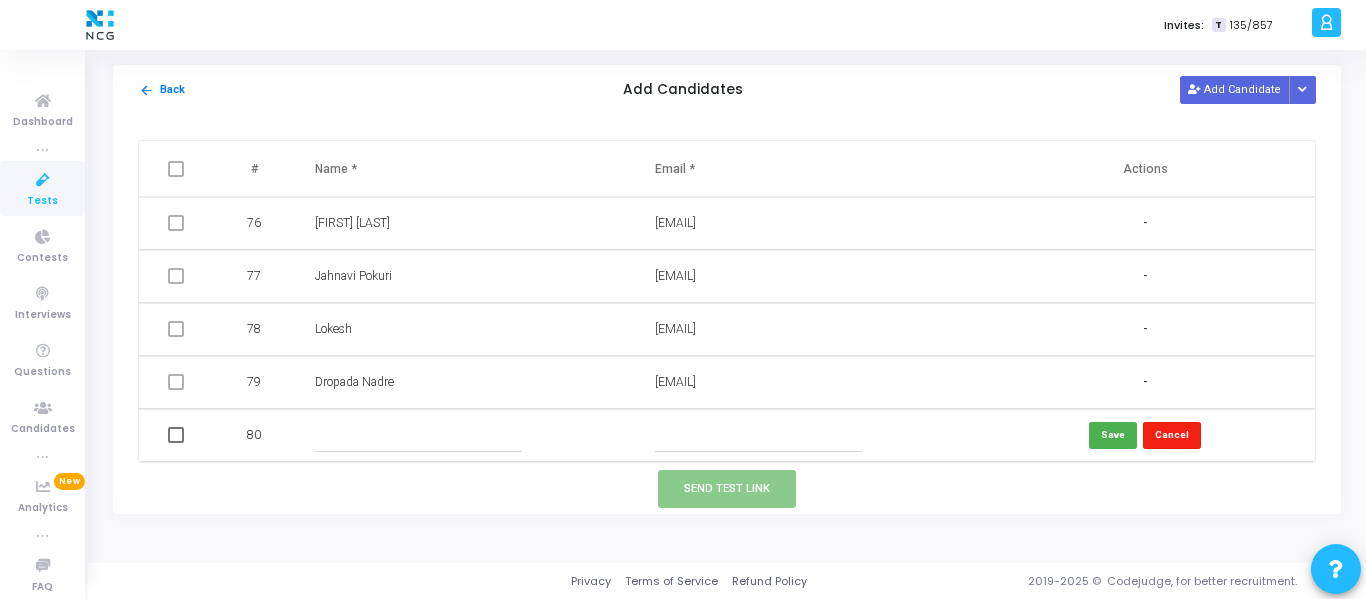 click on "Cancel" at bounding box center (1172, 435) 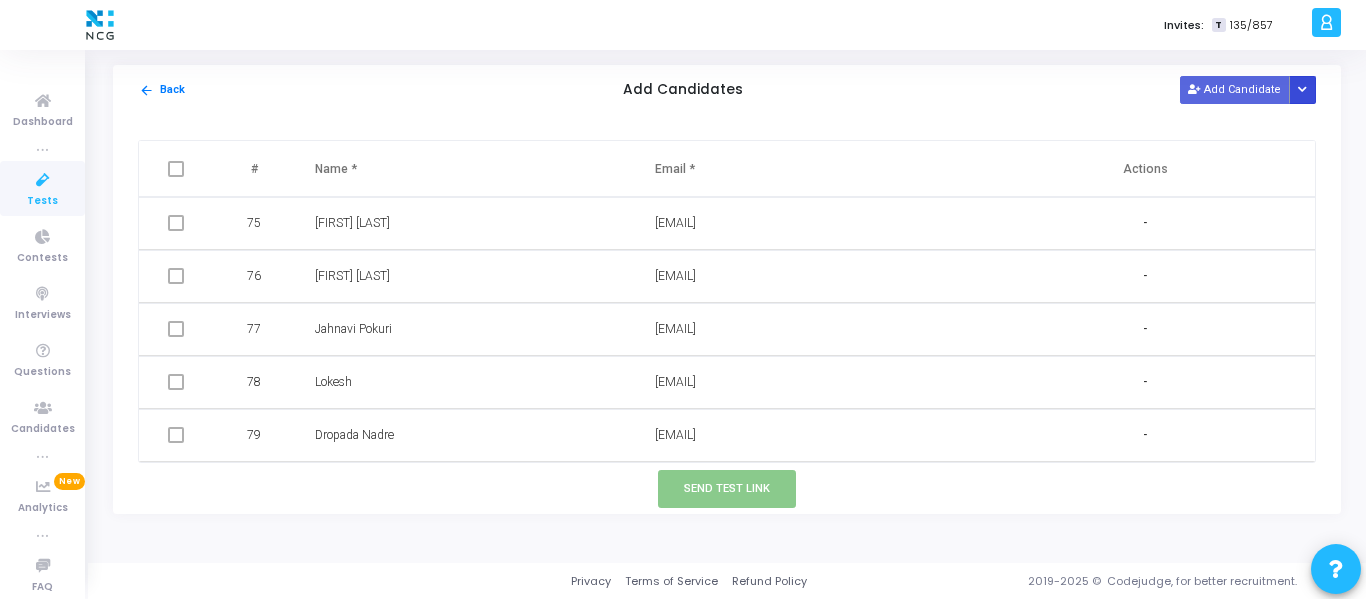 click at bounding box center (1303, 89) 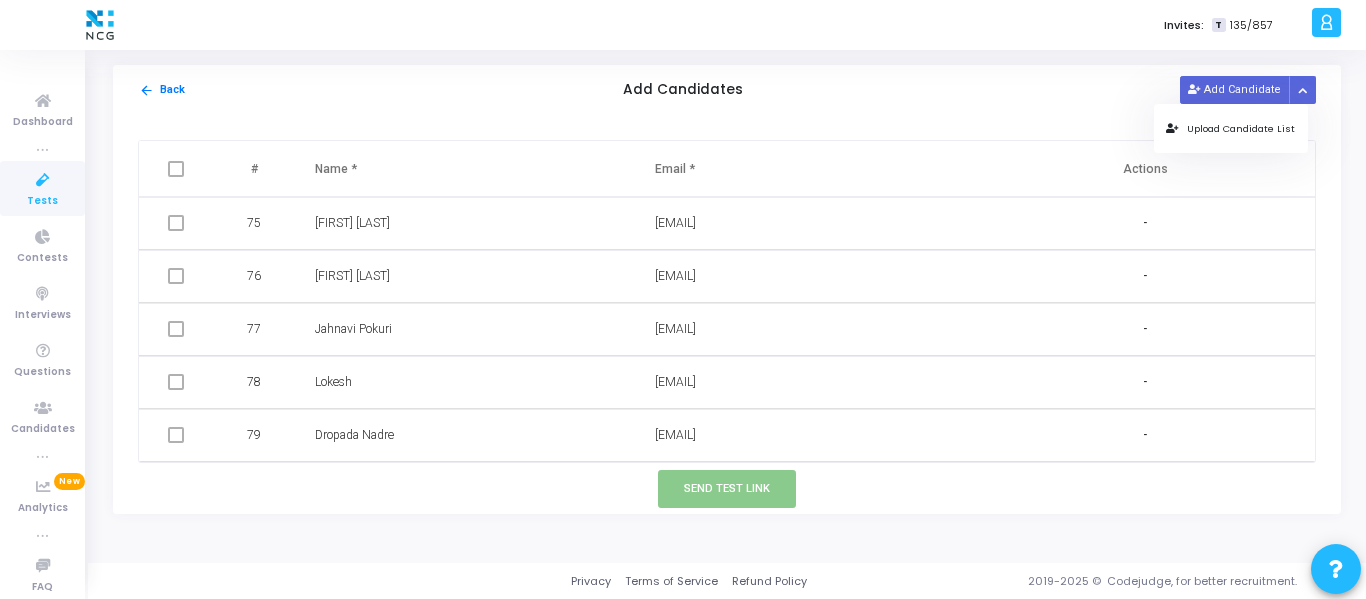 click on "Upload Candidate List" at bounding box center (1230, 128) 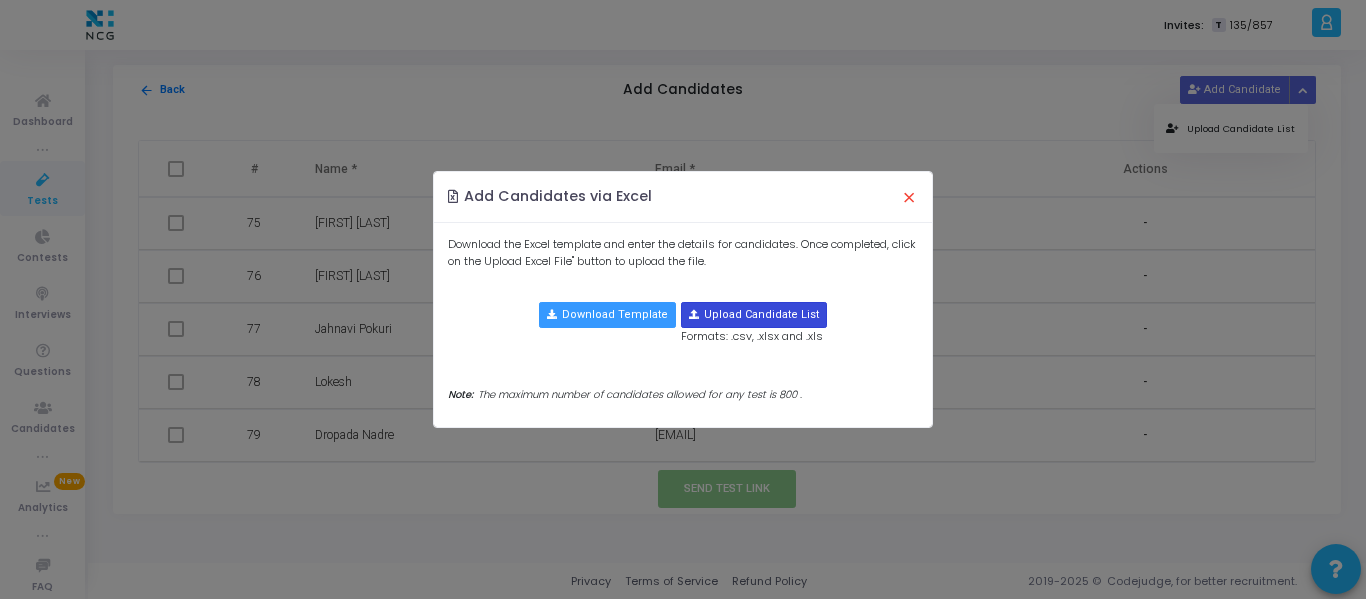 click at bounding box center [754, 315] 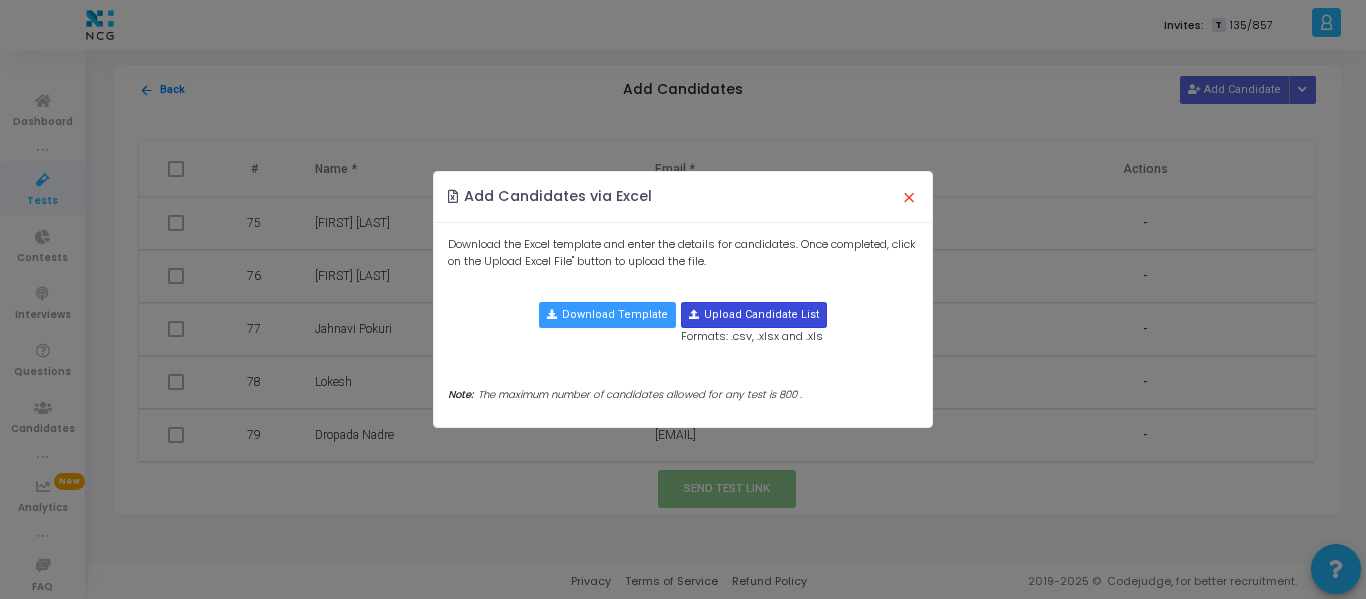 type on "[FILEPATH]" 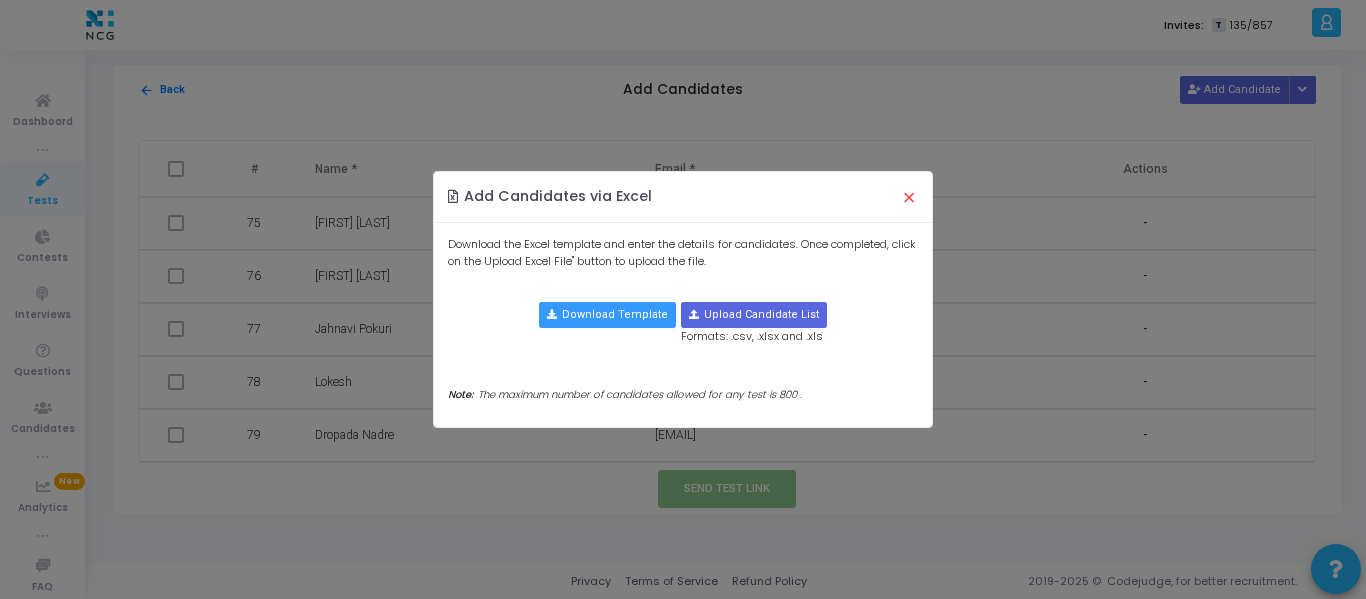 type 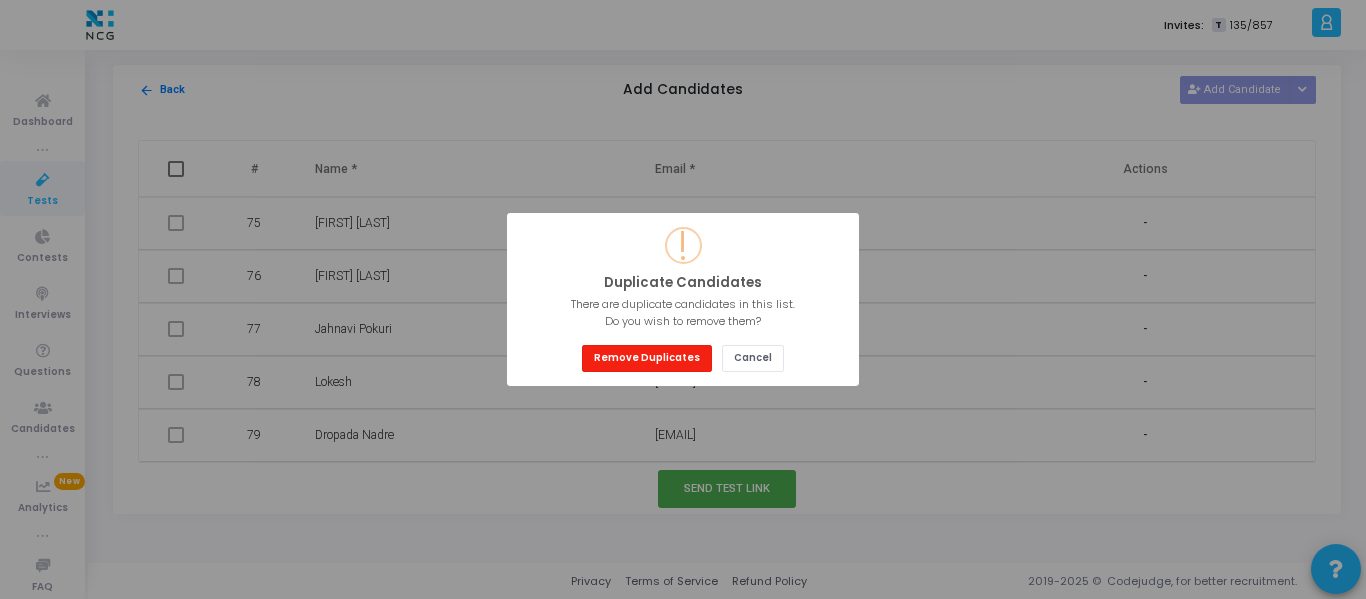 click on "Remove Duplicates" at bounding box center [647, 358] 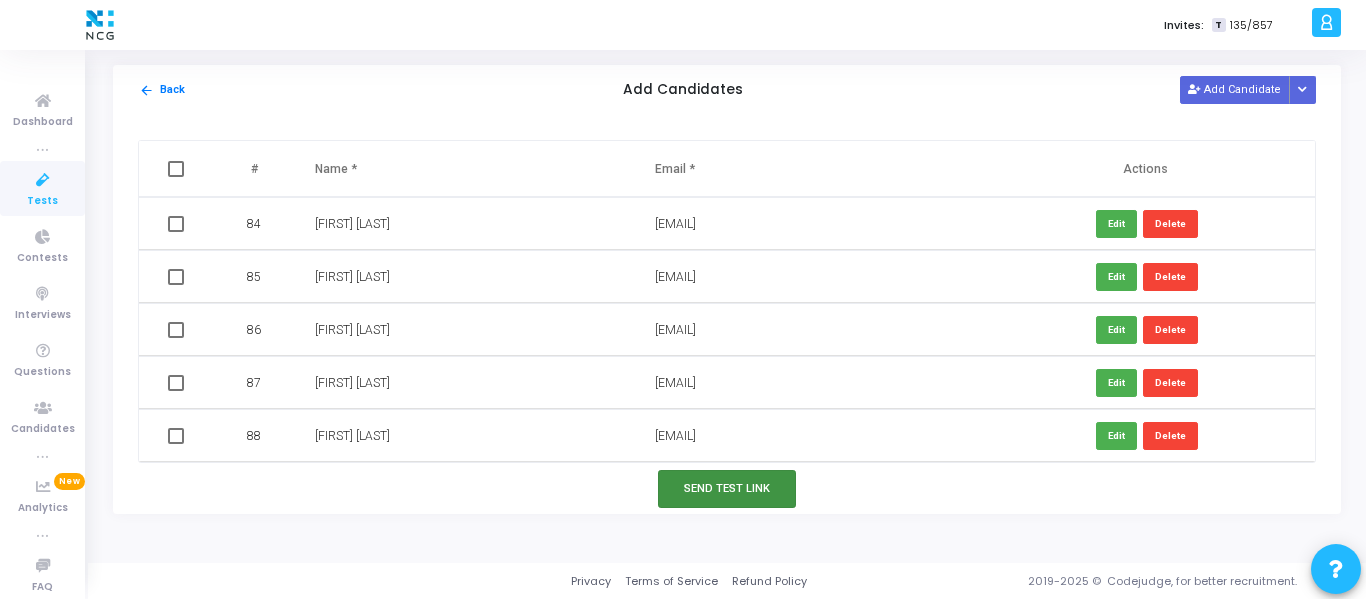 click on "Send Test Link" at bounding box center (727, 488) 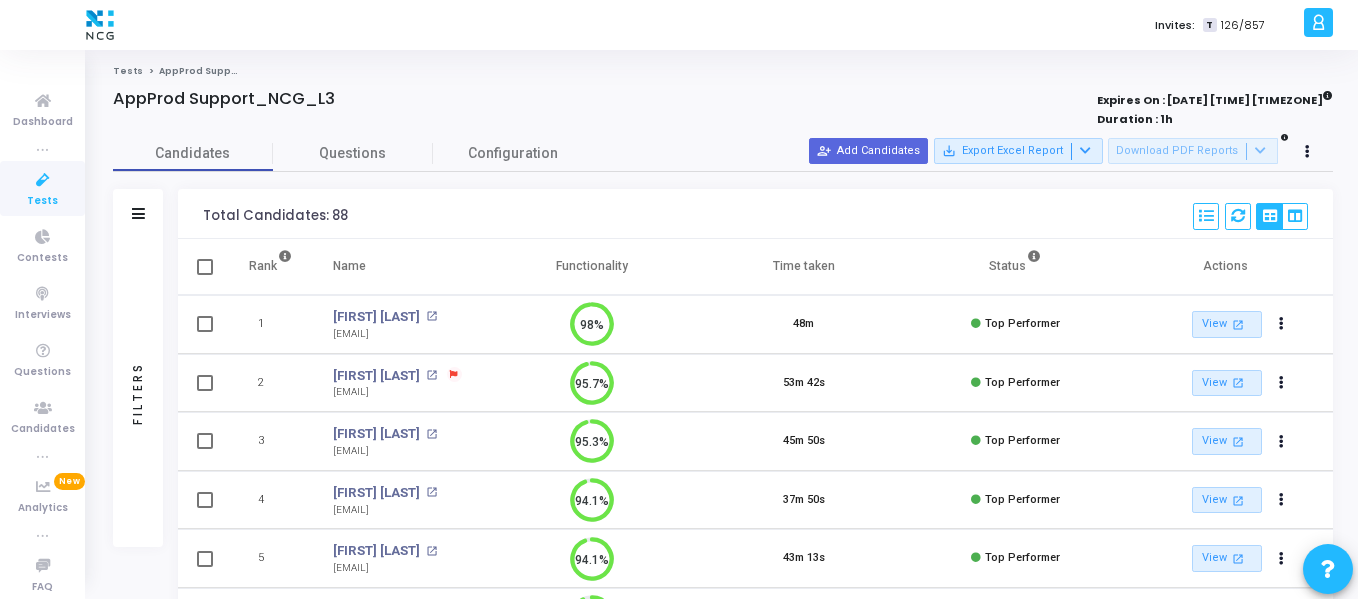 click at bounding box center (43, 180) 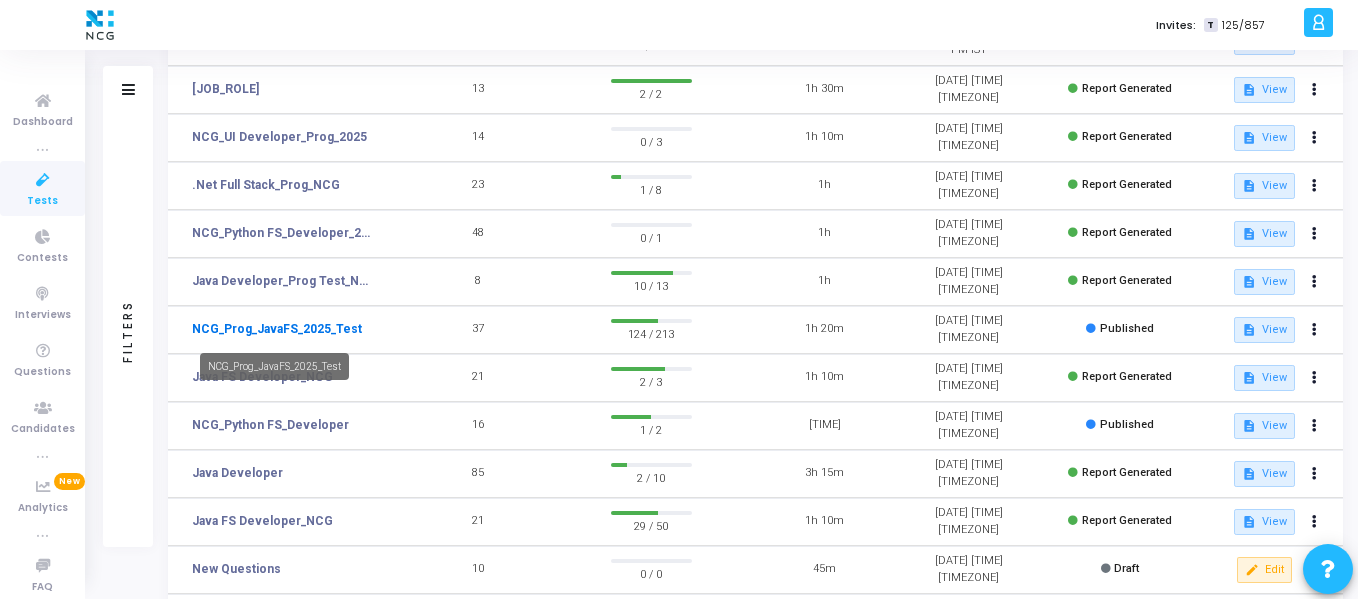 click on "NCG_Prog_JavaFS_2025_Test" 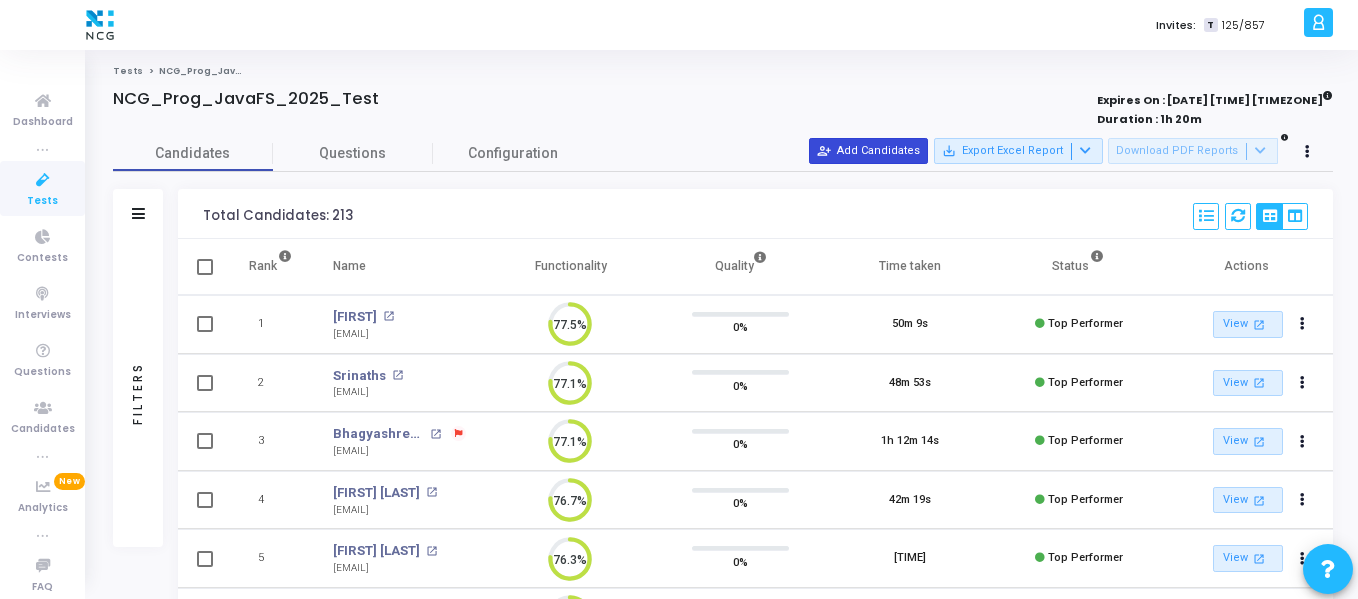click on "person_add_alt  Add Candidates" at bounding box center (868, 151) 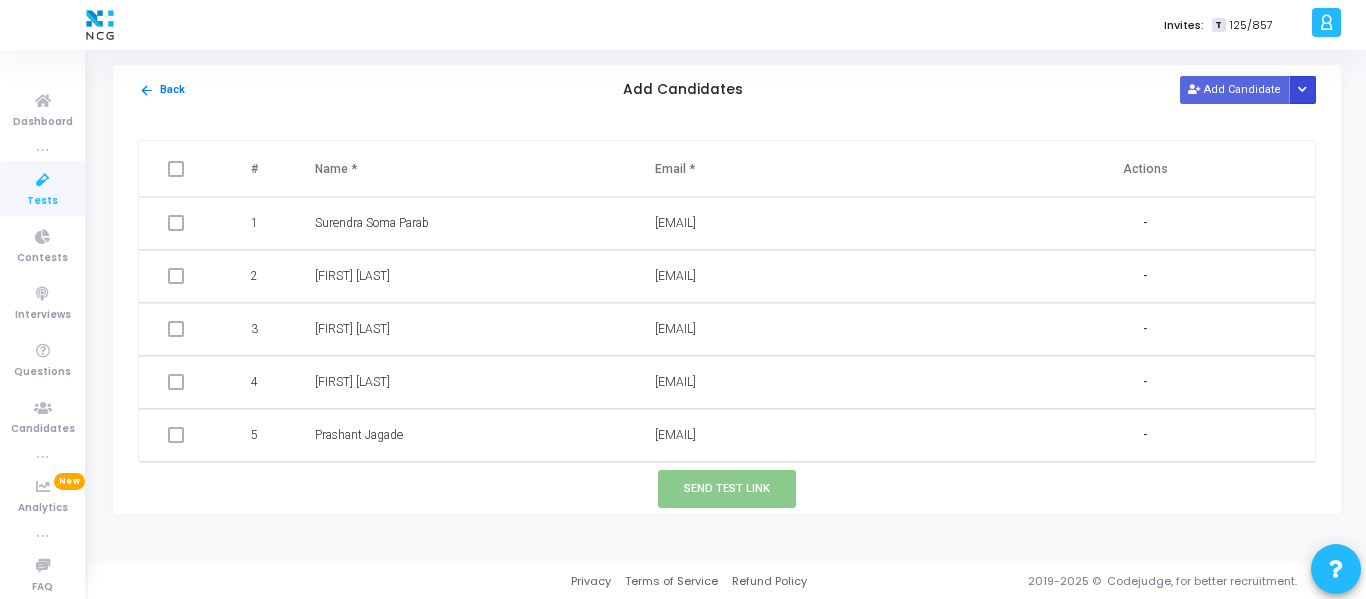 click at bounding box center [1302, 90] 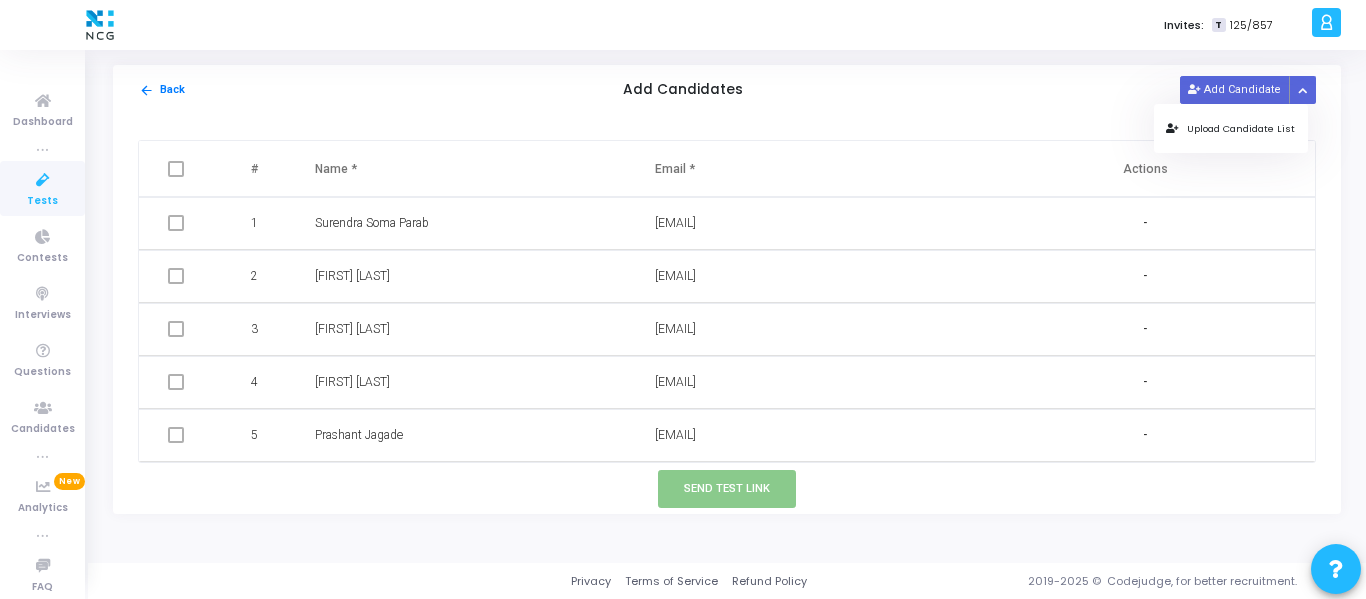 click on "Upload Candidate List" at bounding box center (1230, 128) 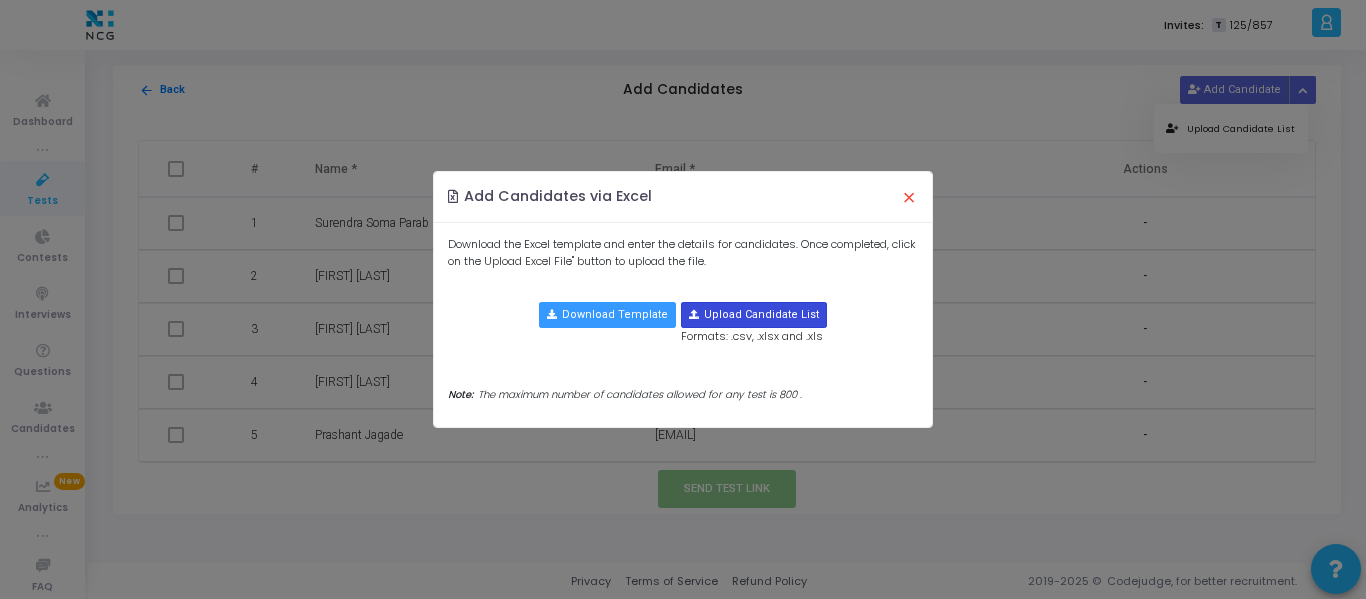click at bounding box center [754, 315] 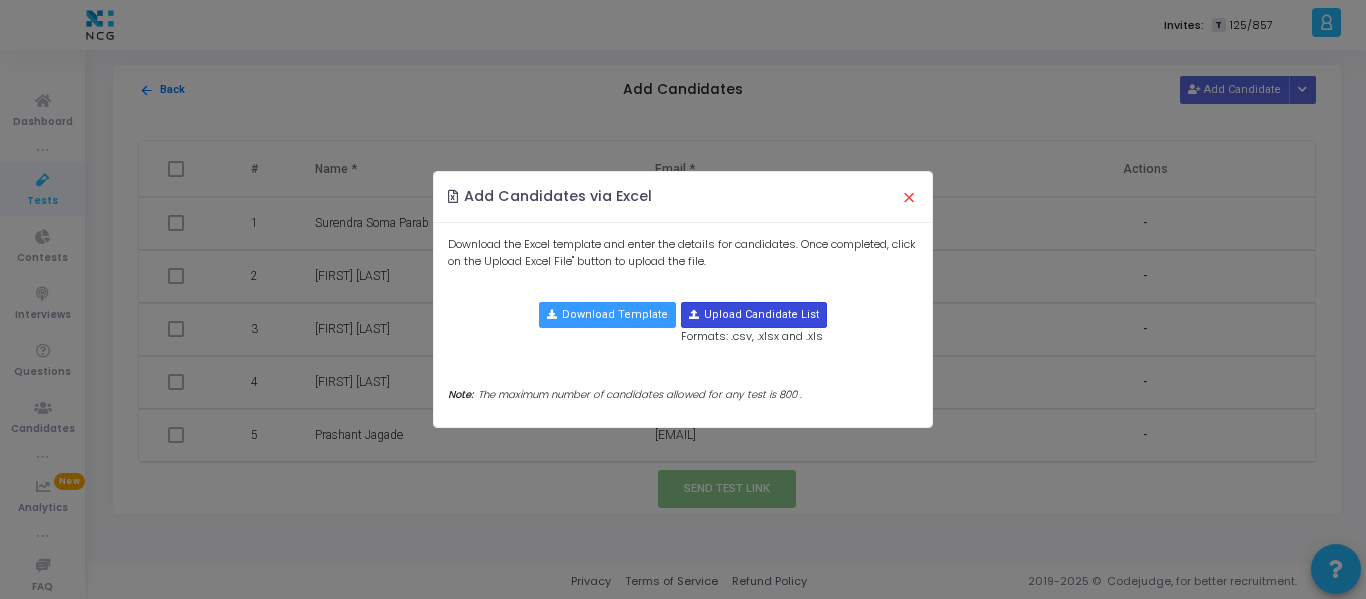 type on "C:\fakepath\[FILENAME]" 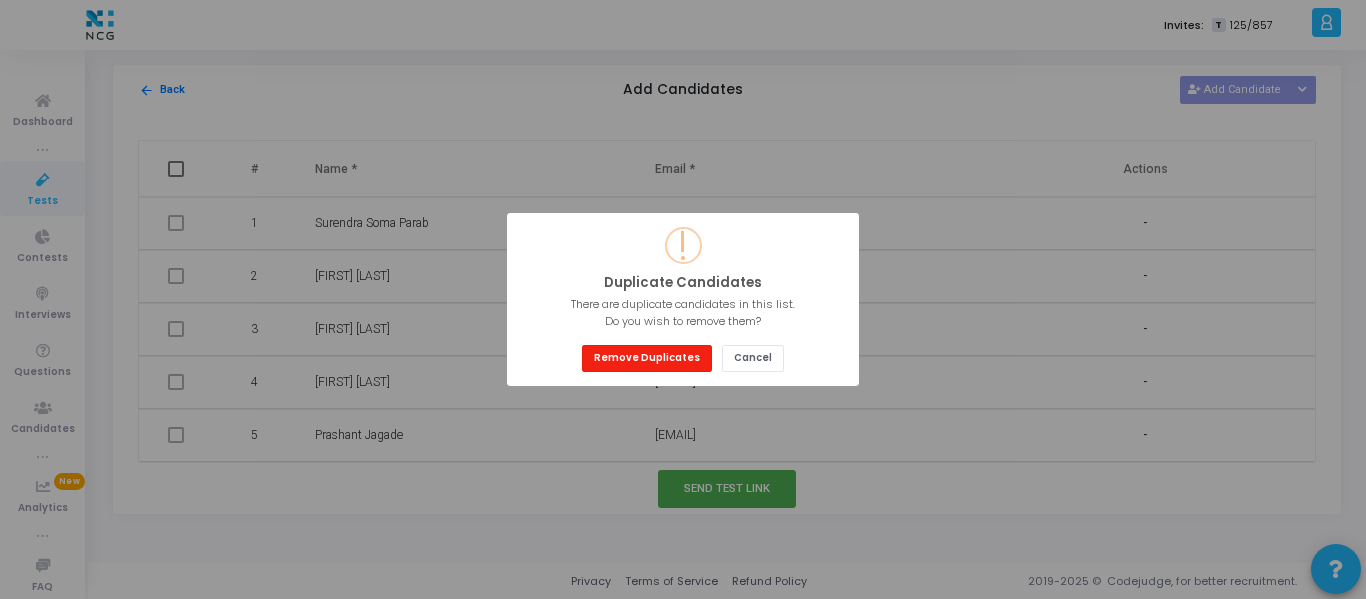 click on "Remove Duplicates" at bounding box center (647, 358) 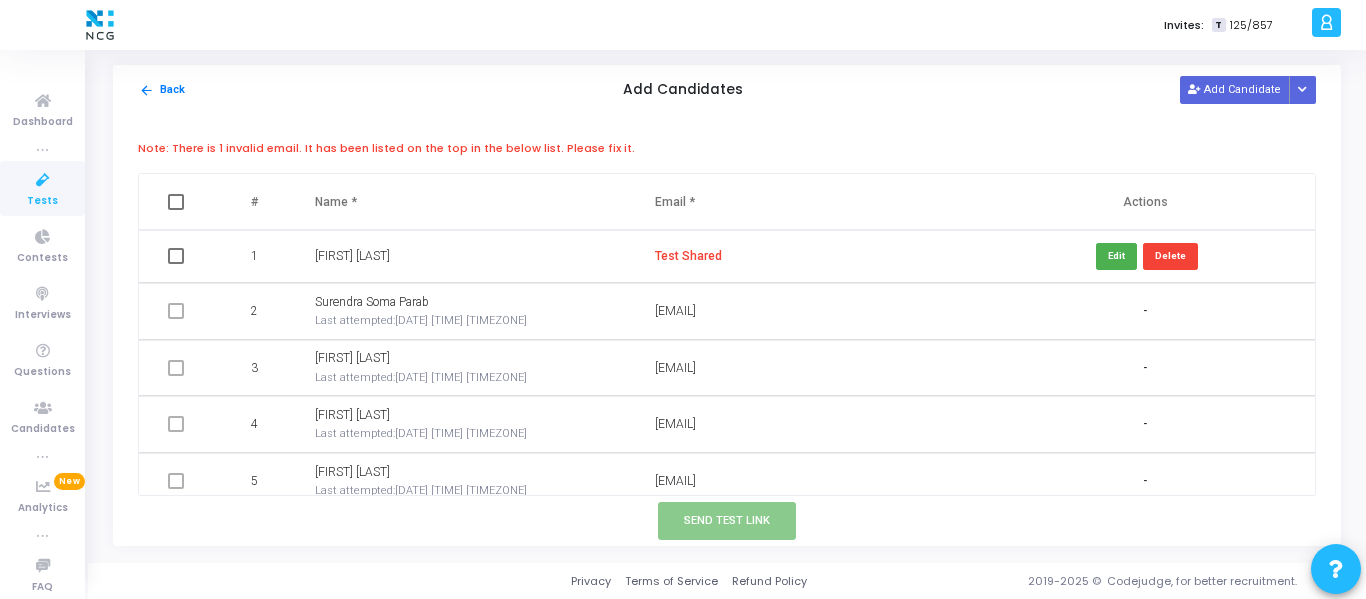 click on "Test Shared" at bounding box center [688, 256] 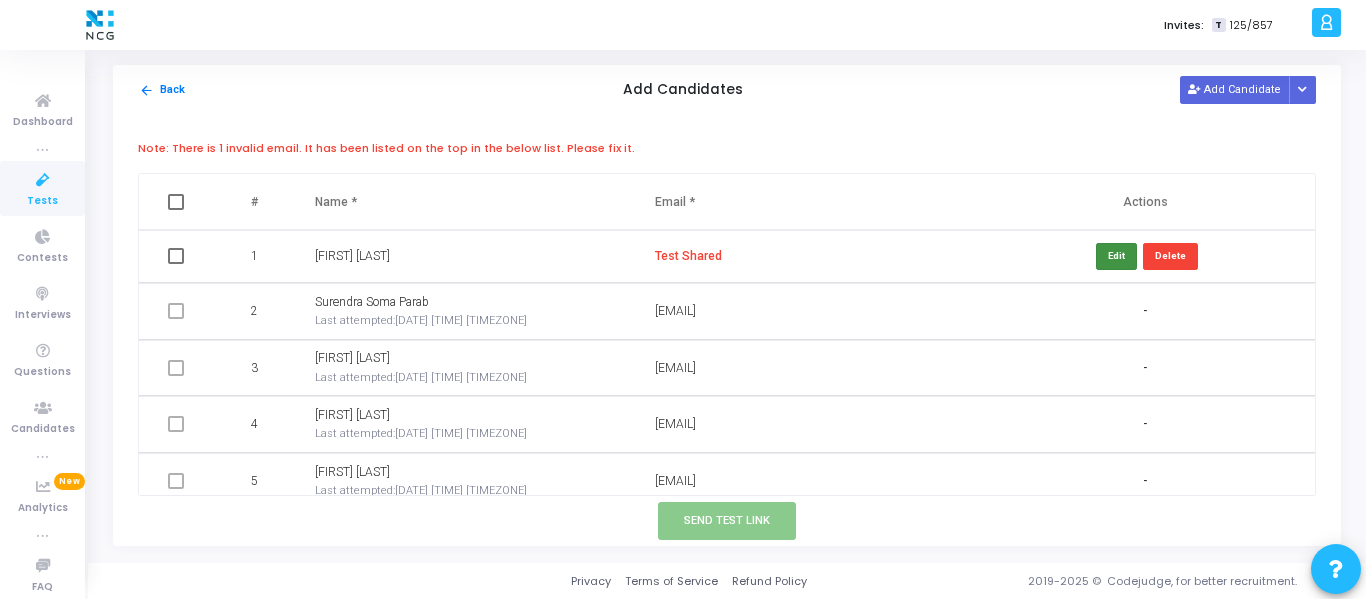 click on "Edit" at bounding box center (1116, 256) 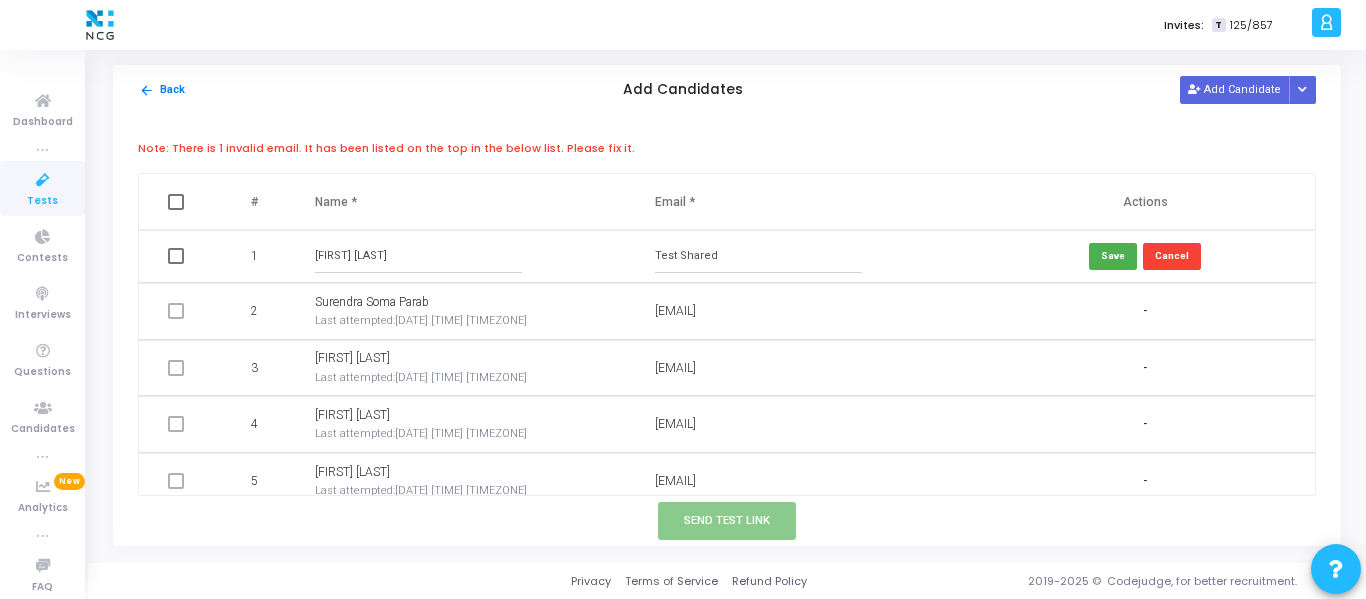 click on "Test Shared" at bounding box center (758, 256) 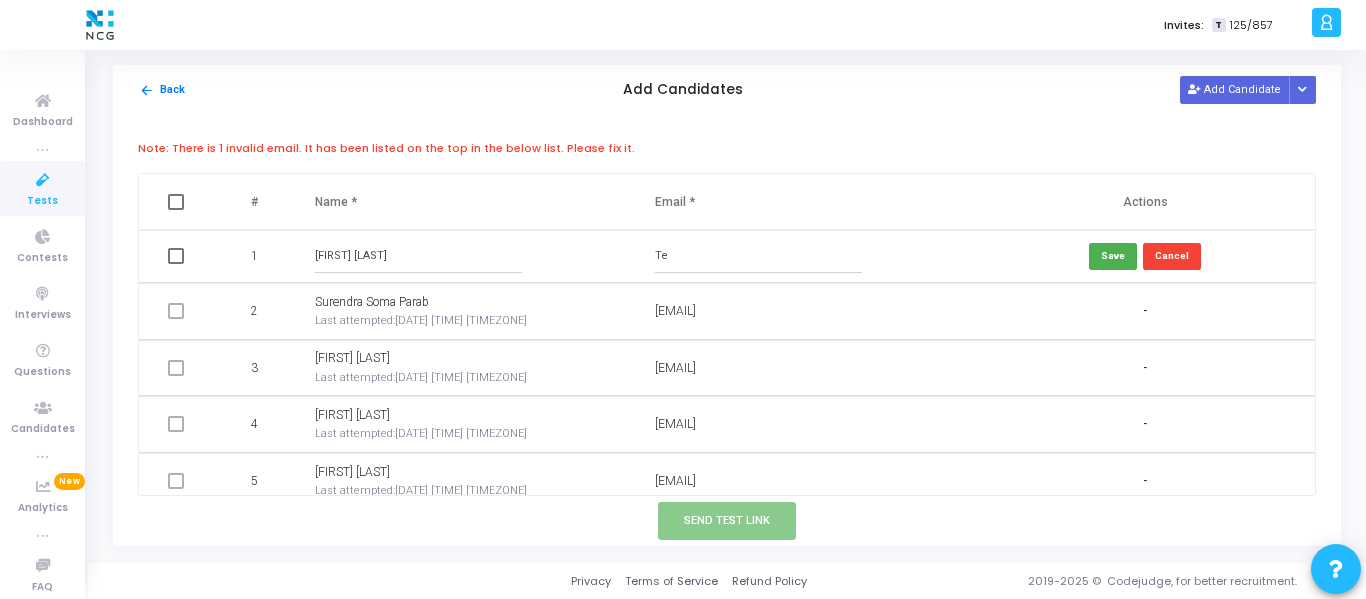 type on "T" 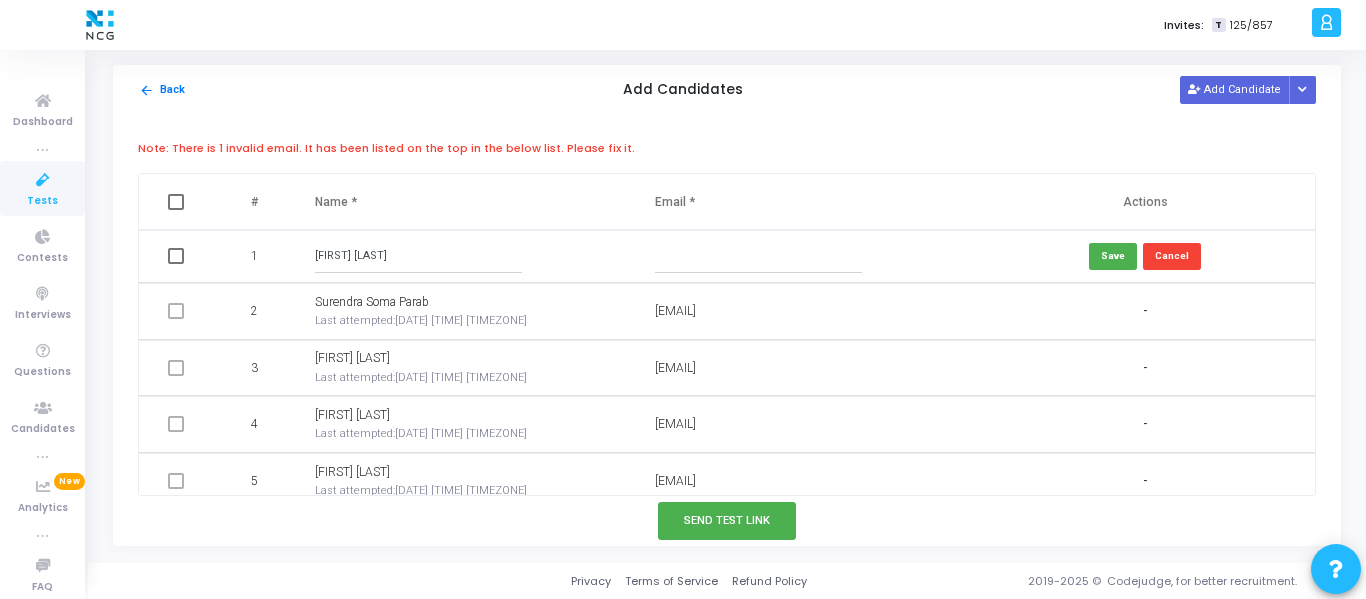 type 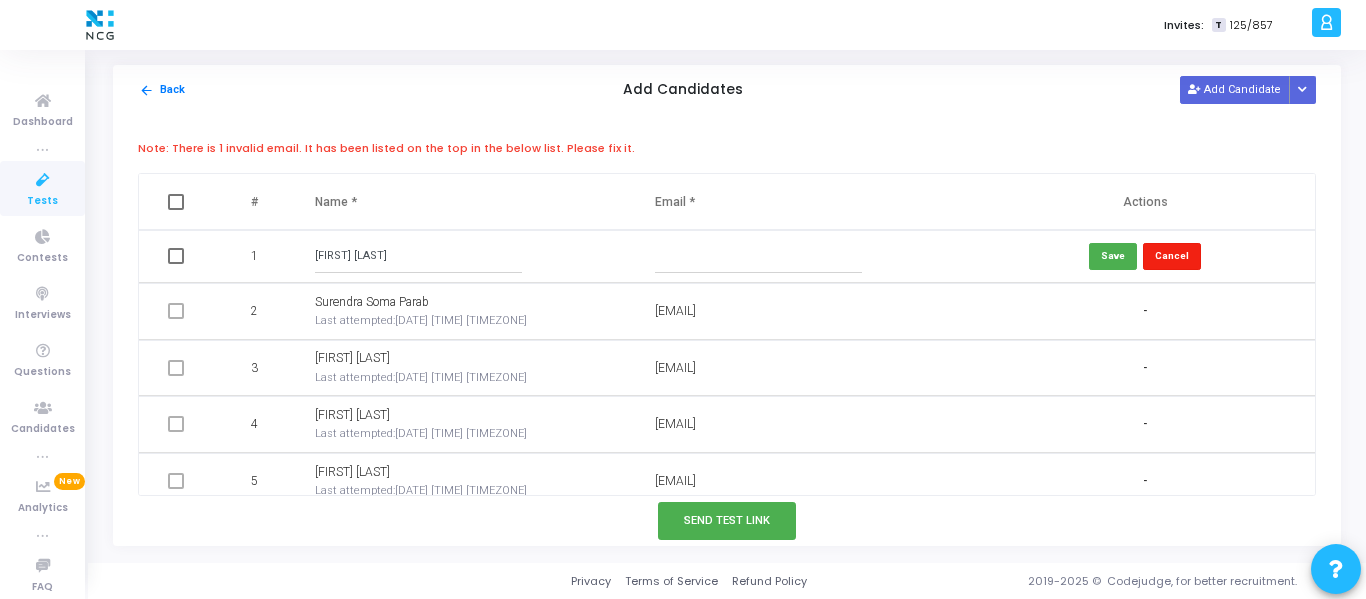 click on "Cancel" at bounding box center (1172, 256) 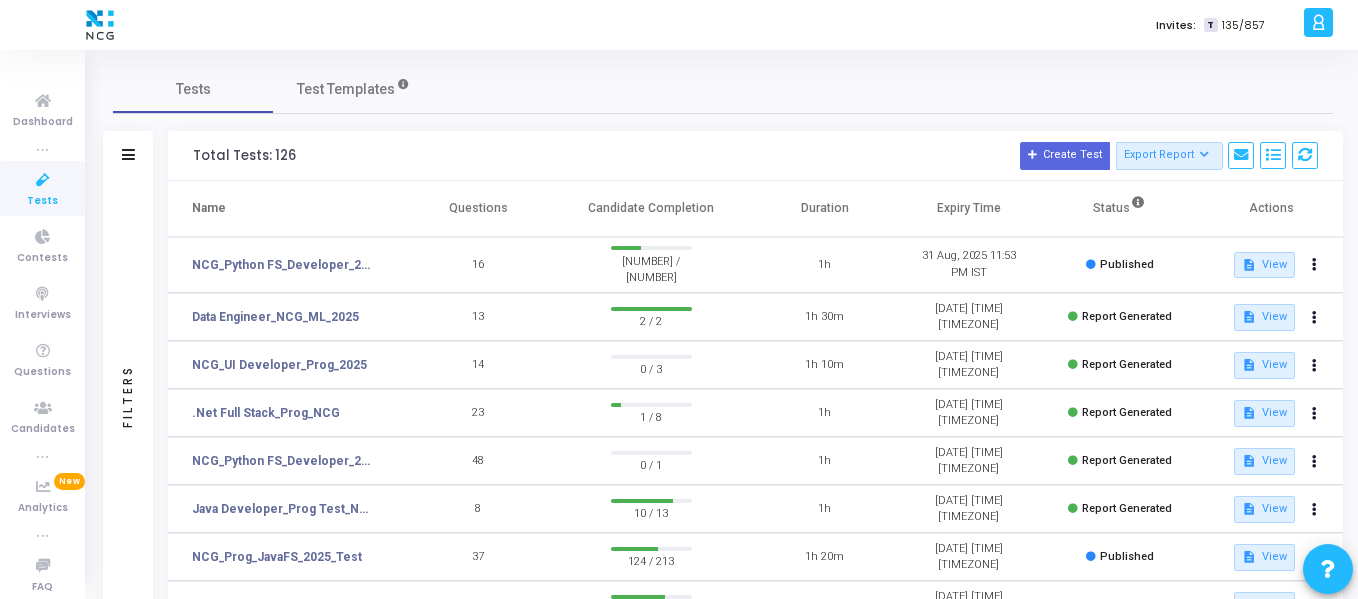 scroll, scrollTop: 0, scrollLeft: 0, axis: both 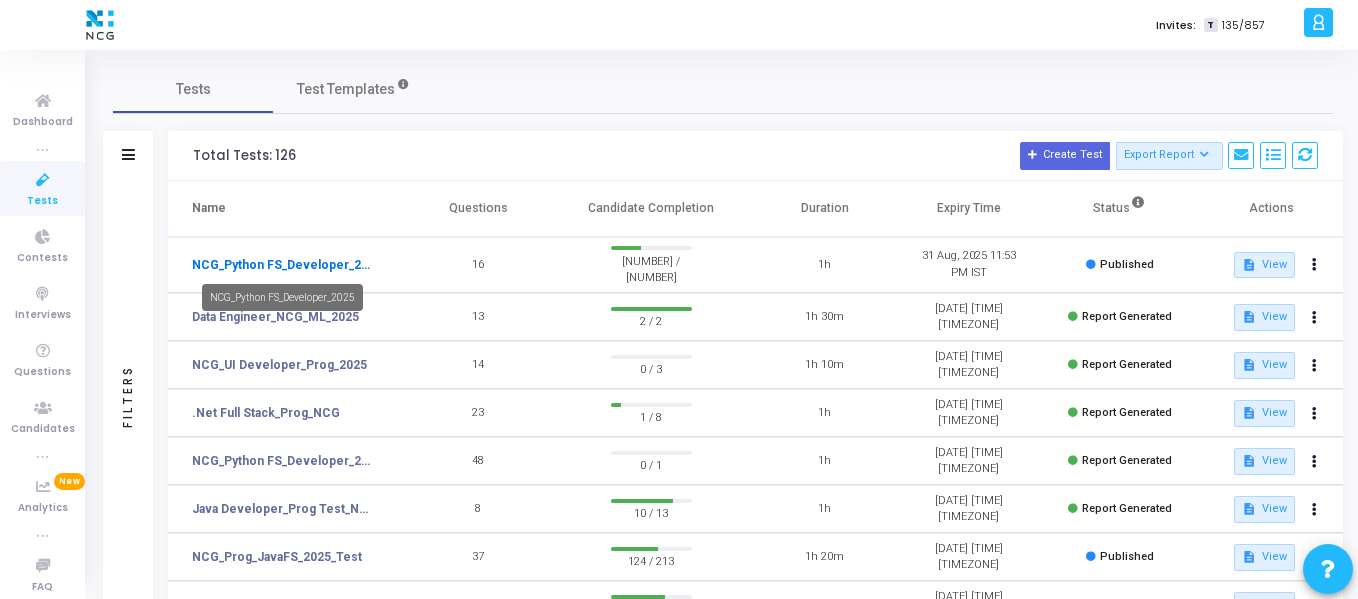 click on "NCG_Python FS_Developer_2025" at bounding box center (284, 265) 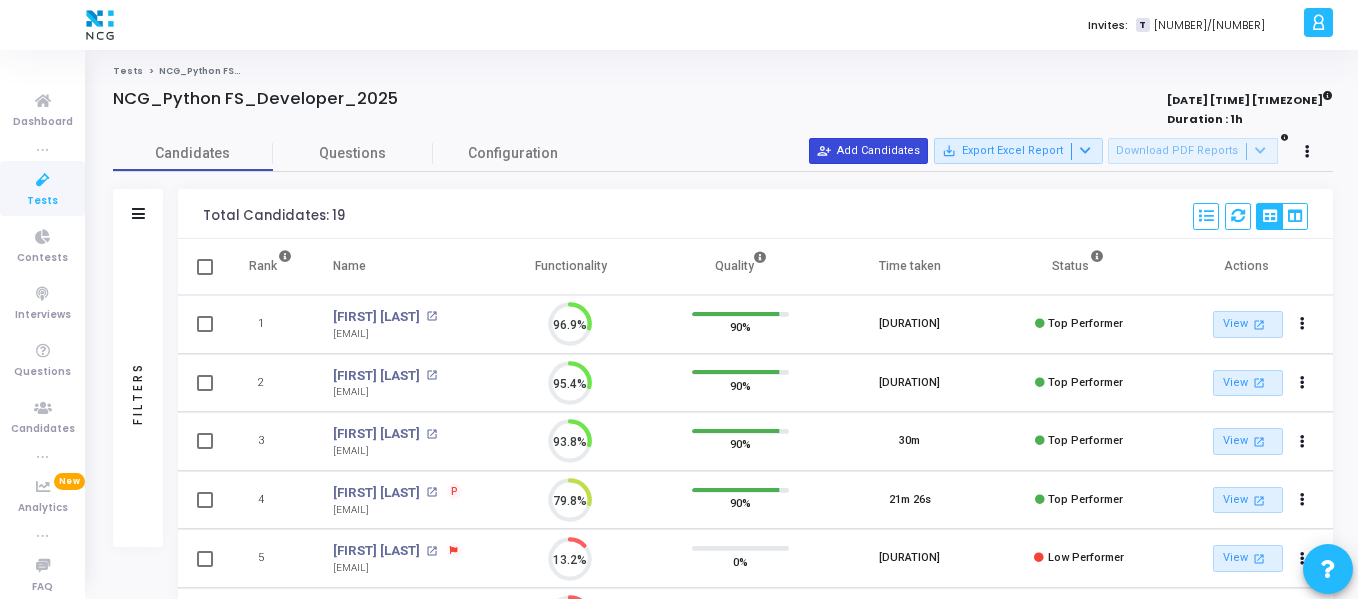 scroll, scrollTop: 9, scrollLeft: 9, axis: both 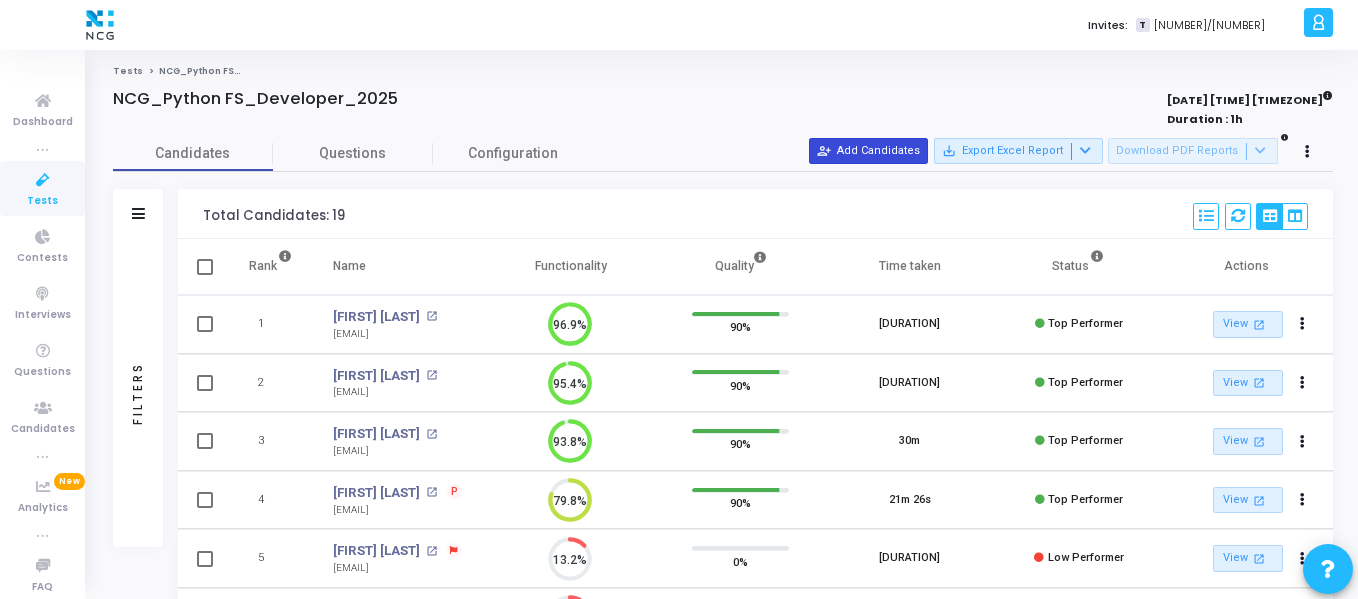 click on "person_add_alt  Add Candidates" at bounding box center [868, 151] 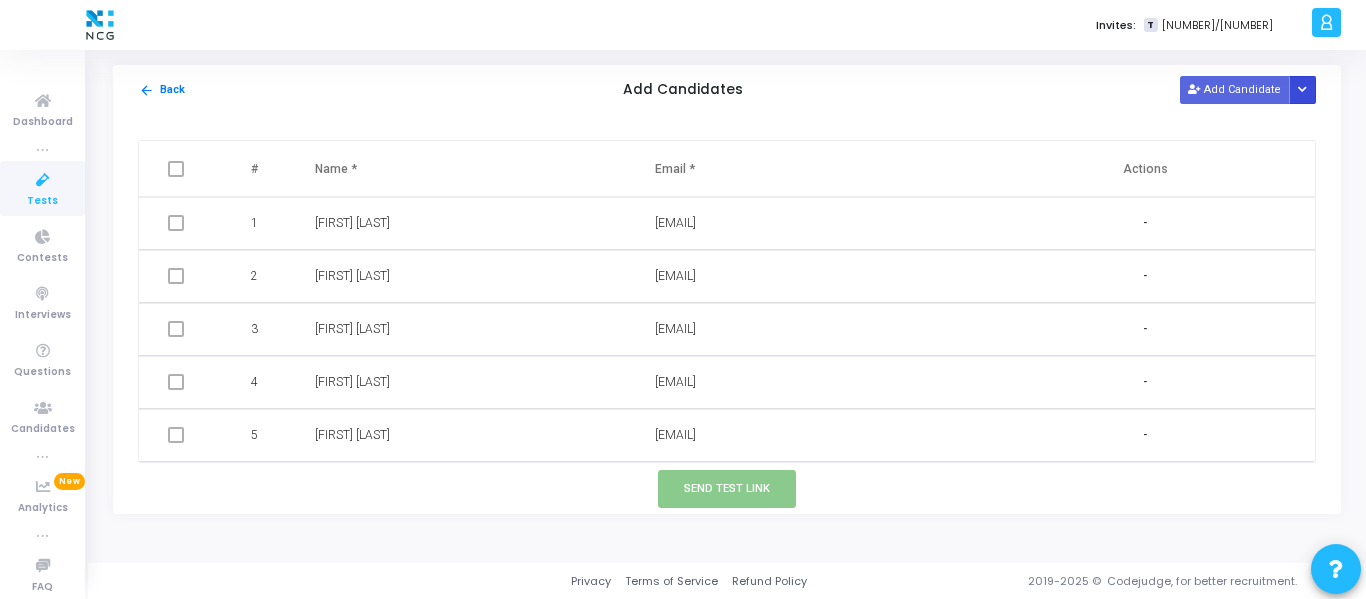 click at bounding box center [1303, 89] 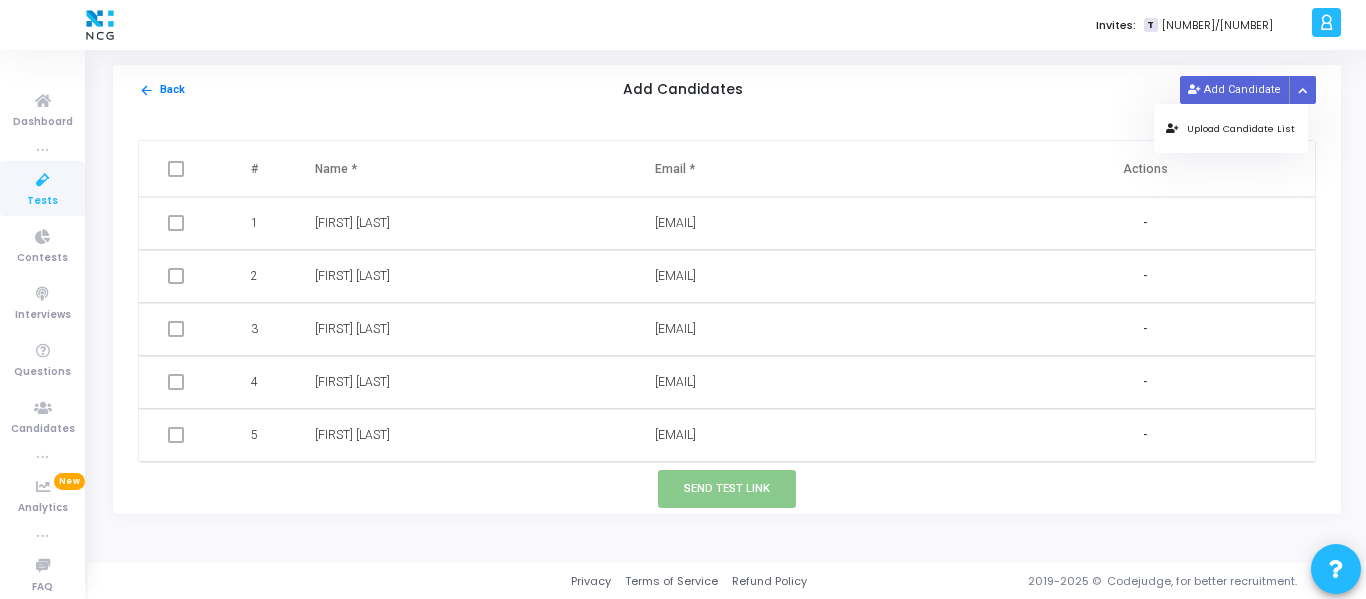 click on "Upload Candidate List" at bounding box center (1230, 128) 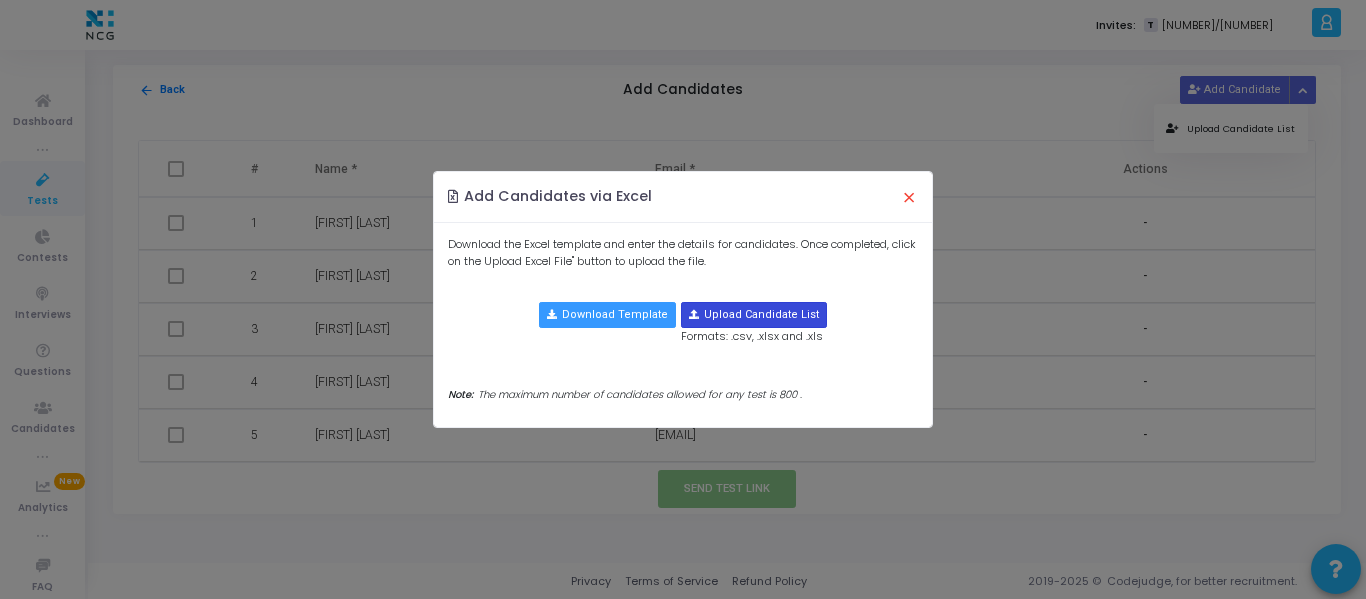 click at bounding box center [754, 315] 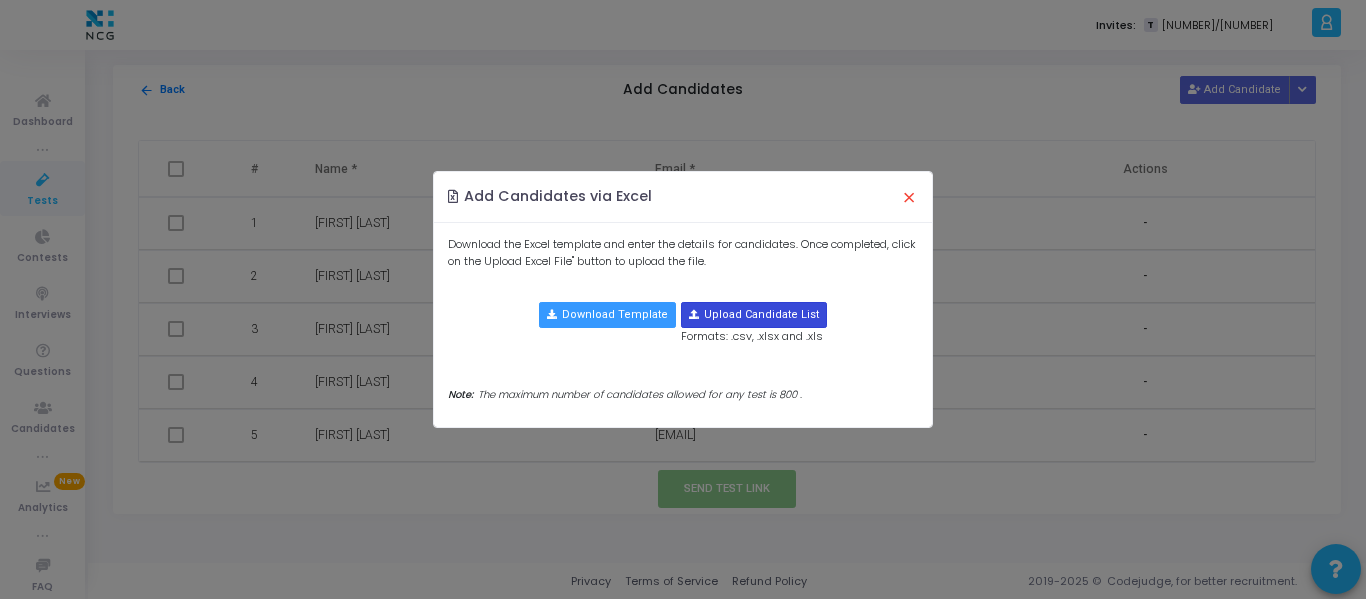 type on "C:\fakepath\CodeJudge Test_Python.csv" 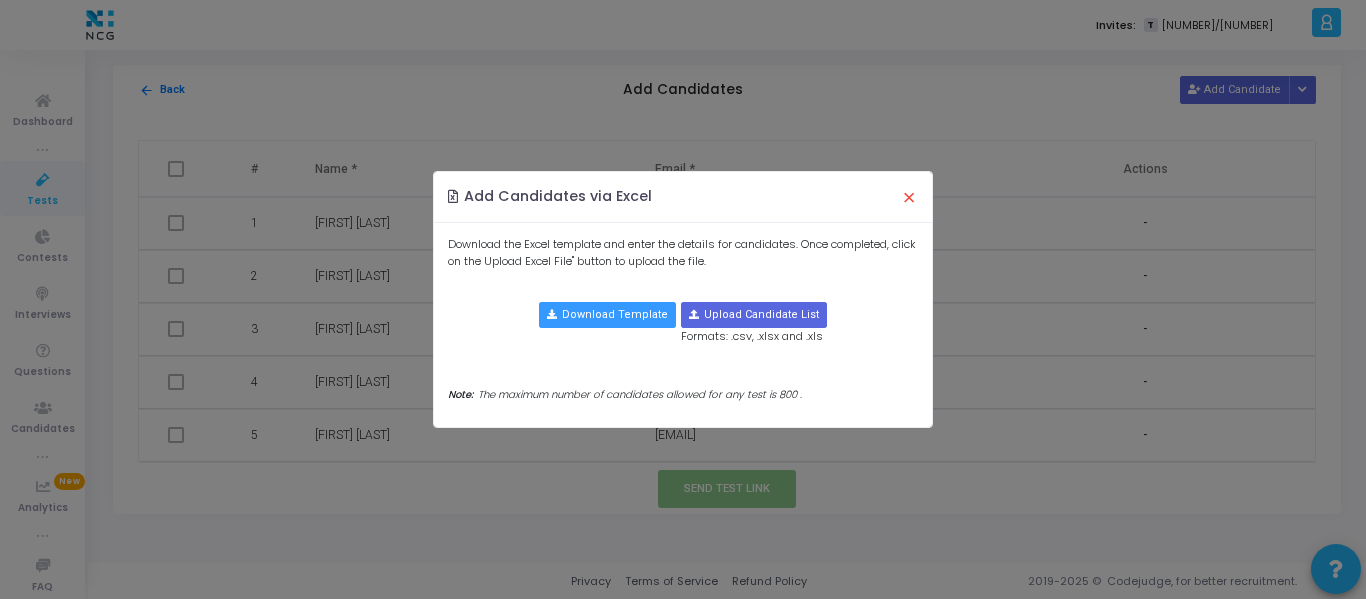 type 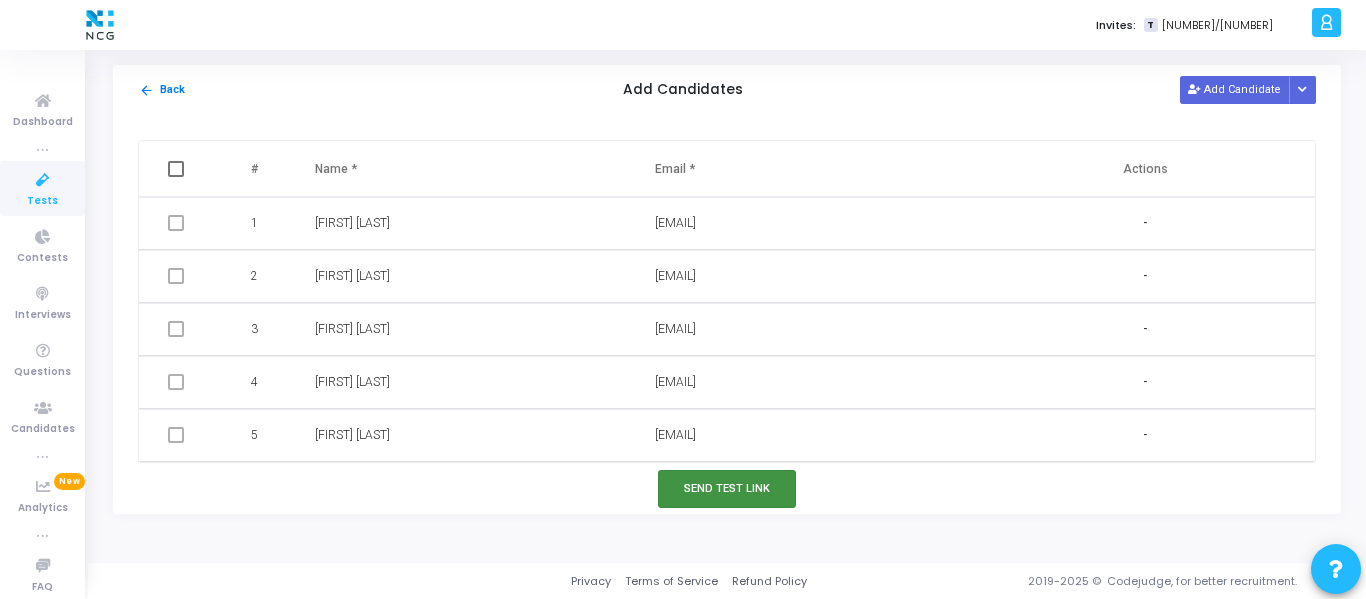 click on "Send Test Link" at bounding box center (727, 488) 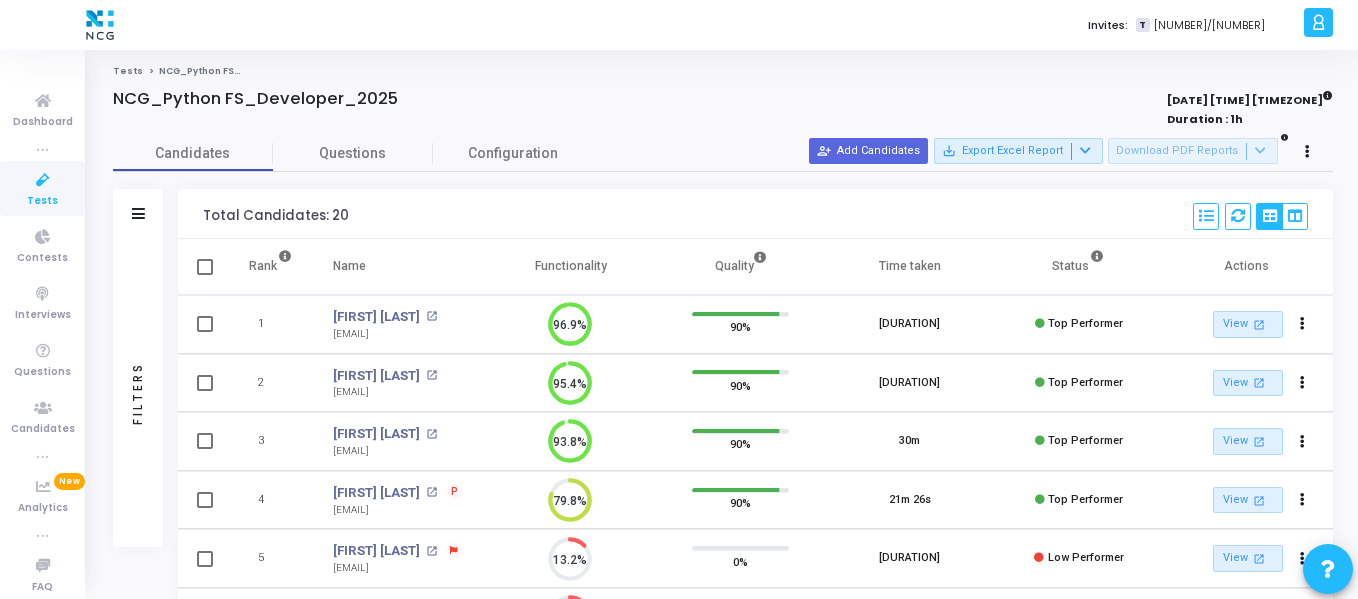 scroll, scrollTop: 9, scrollLeft: 9, axis: both 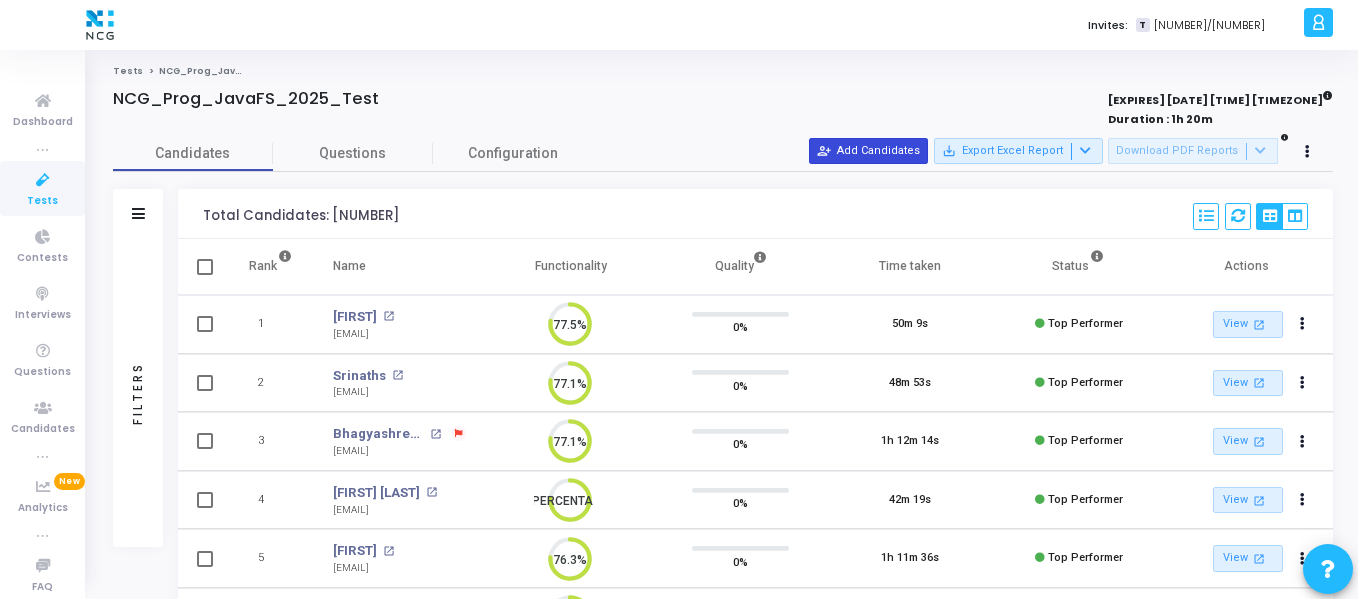 click on "person_add_alt  Add Candidates" at bounding box center [868, 151] 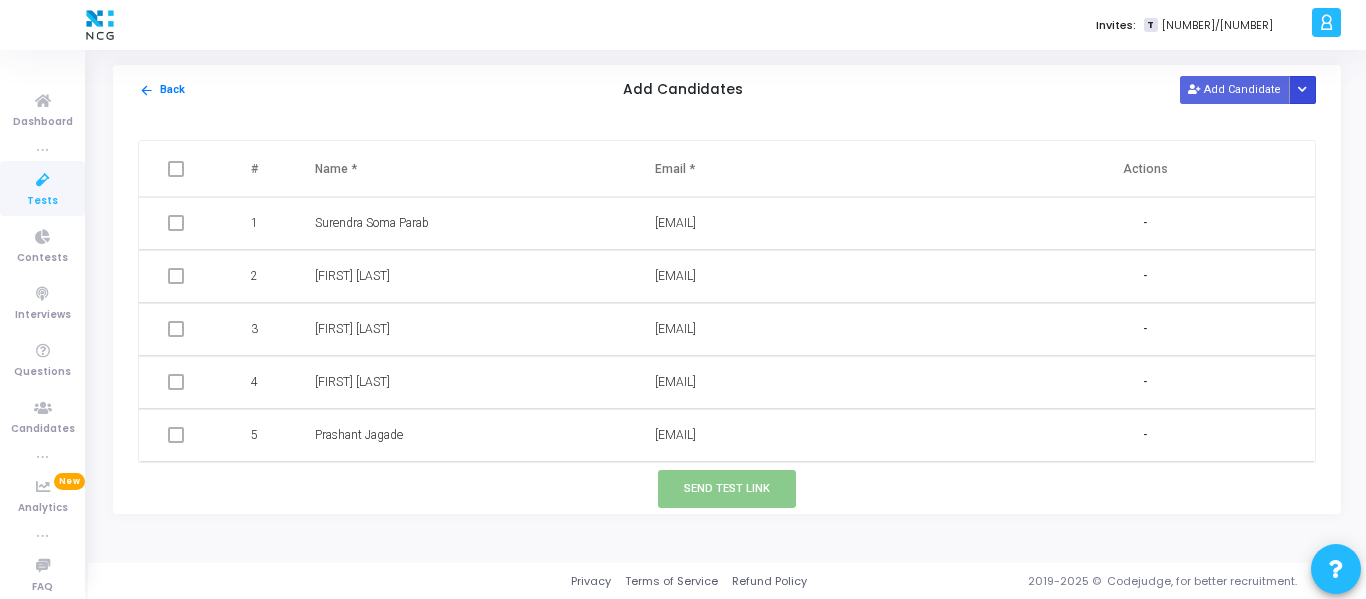 click at bounding box center (1302, 90) 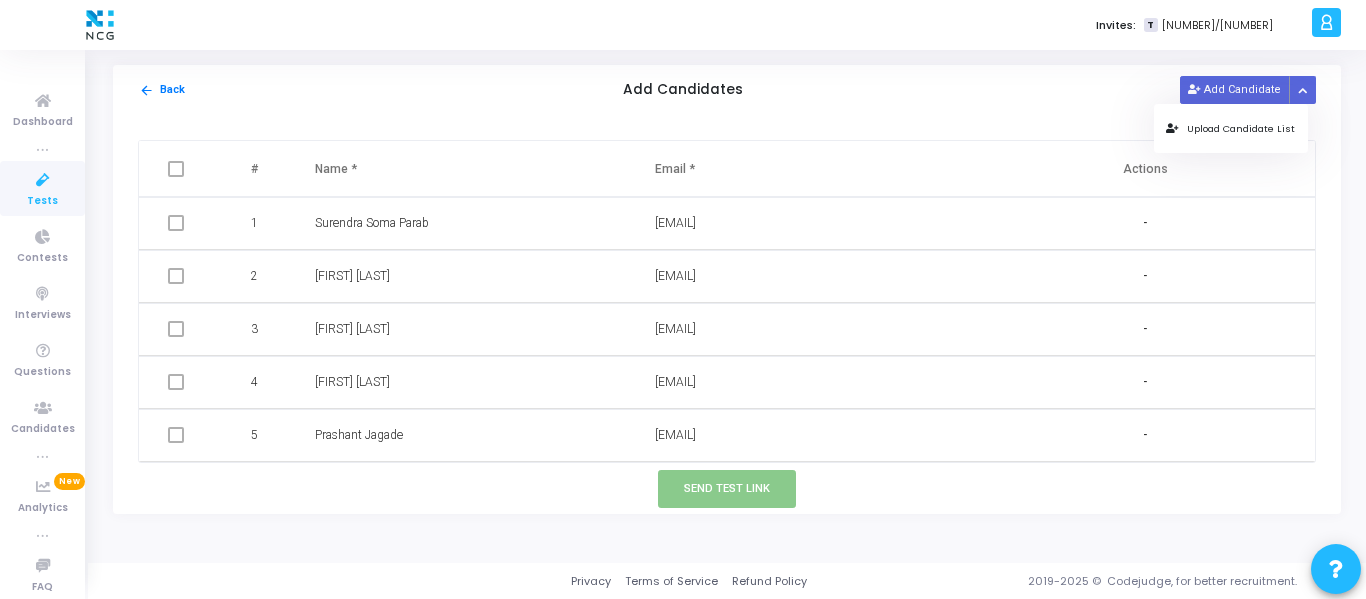 click on "Upload Candidate List" at bounding box center (1230, 128) 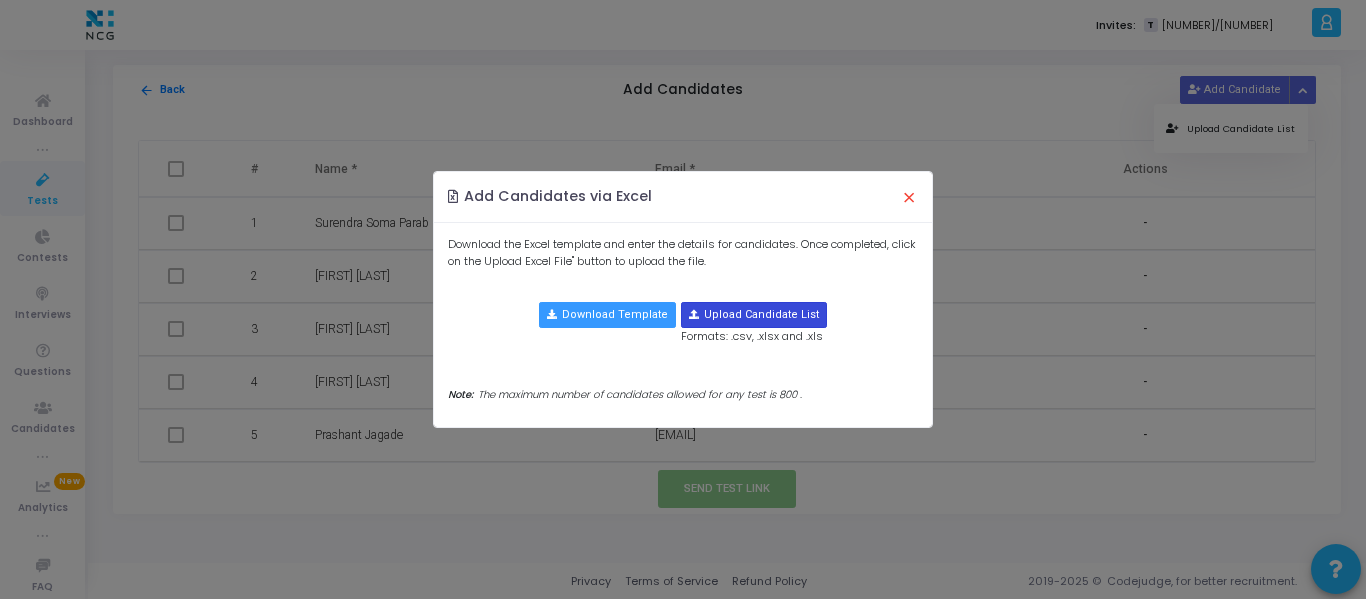 click at bounding box center [754, 315] 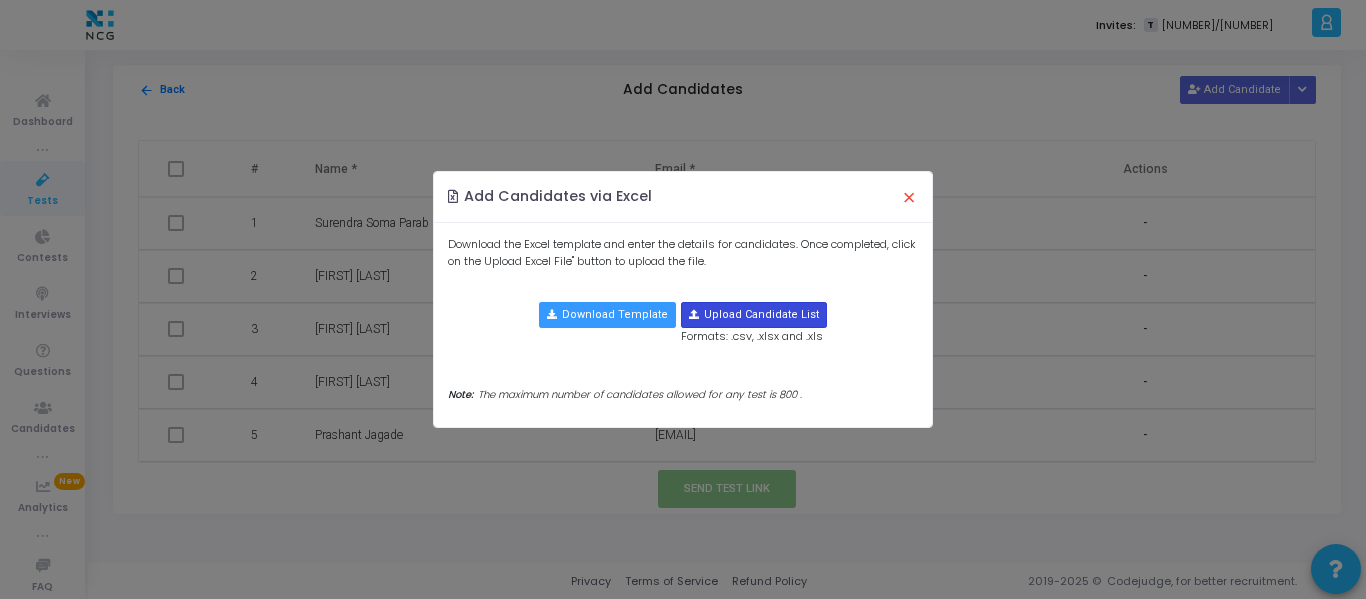 type on "C:\fakepath\[FILENAME]" 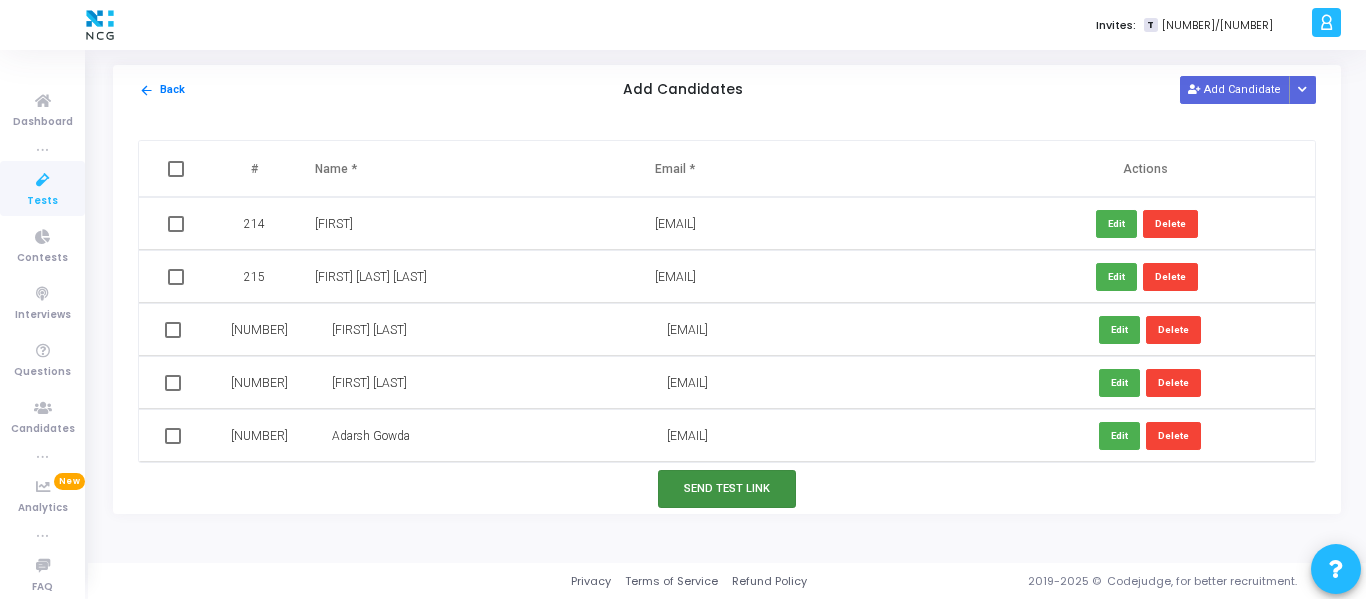 click on "Send Test Link" at bounding box center [727, 488] 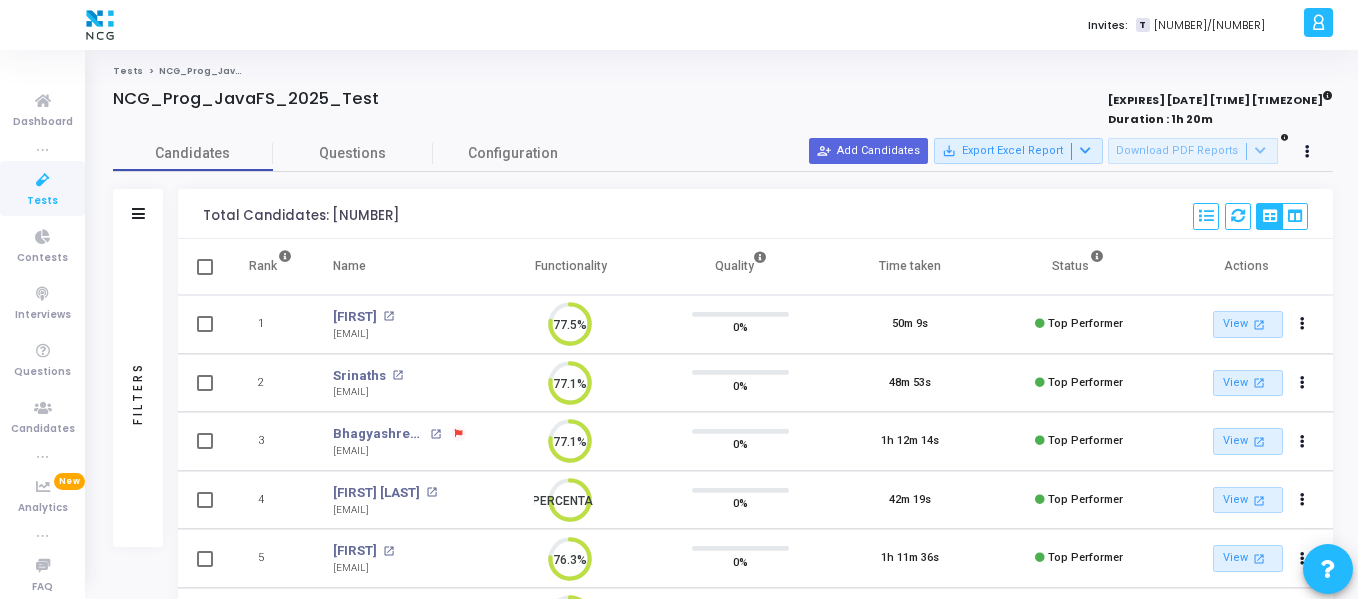 scroll, scrollTop: 9, scrollLeft: 9, axis: both 